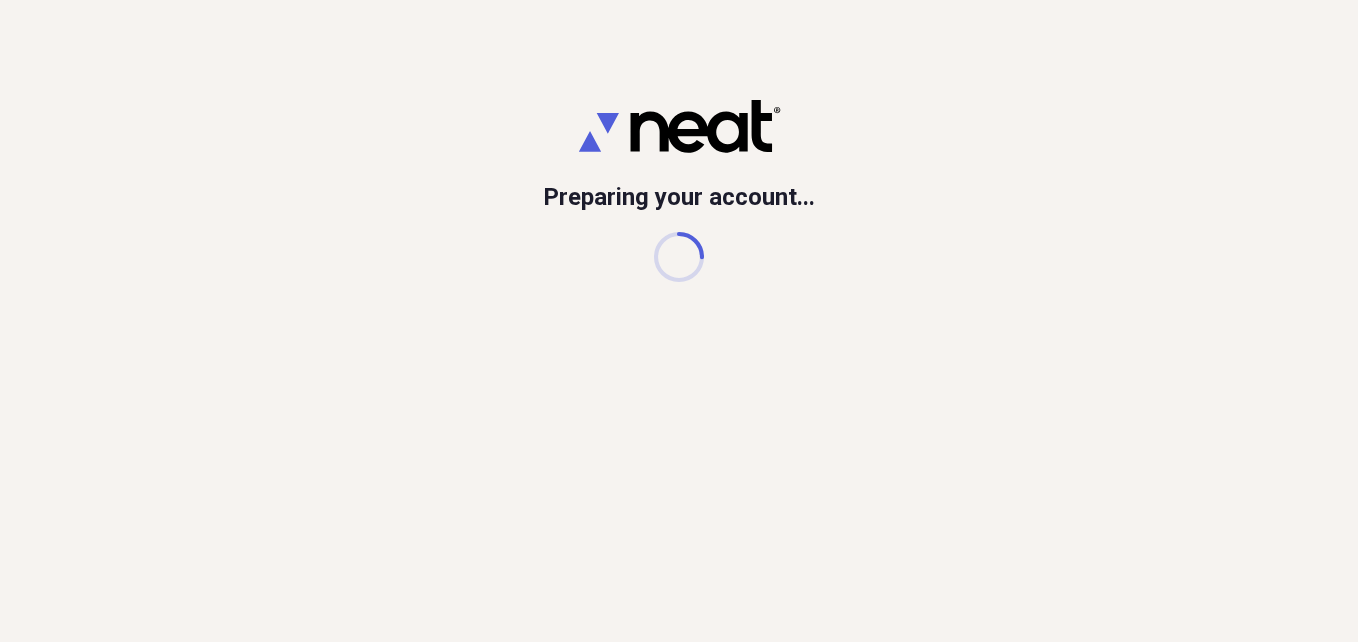 scroll, scrollTop: 0, scrollLeft: 0, axis: both 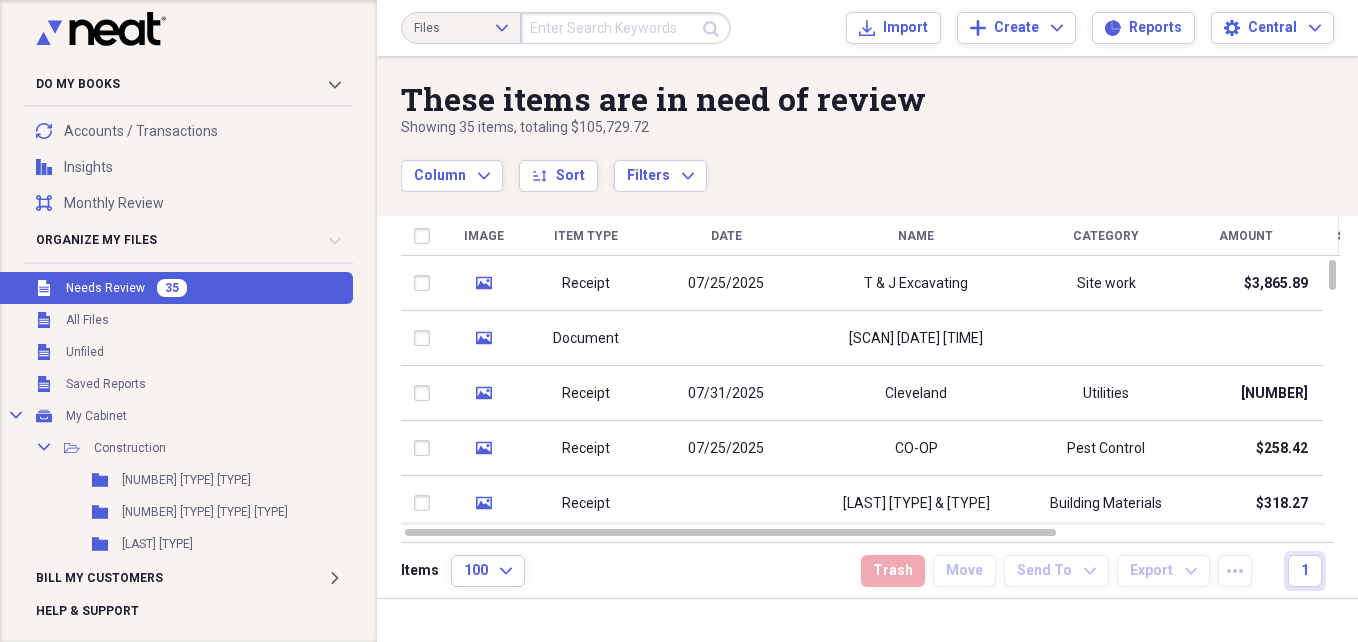 click at bounding box center (626, 28) 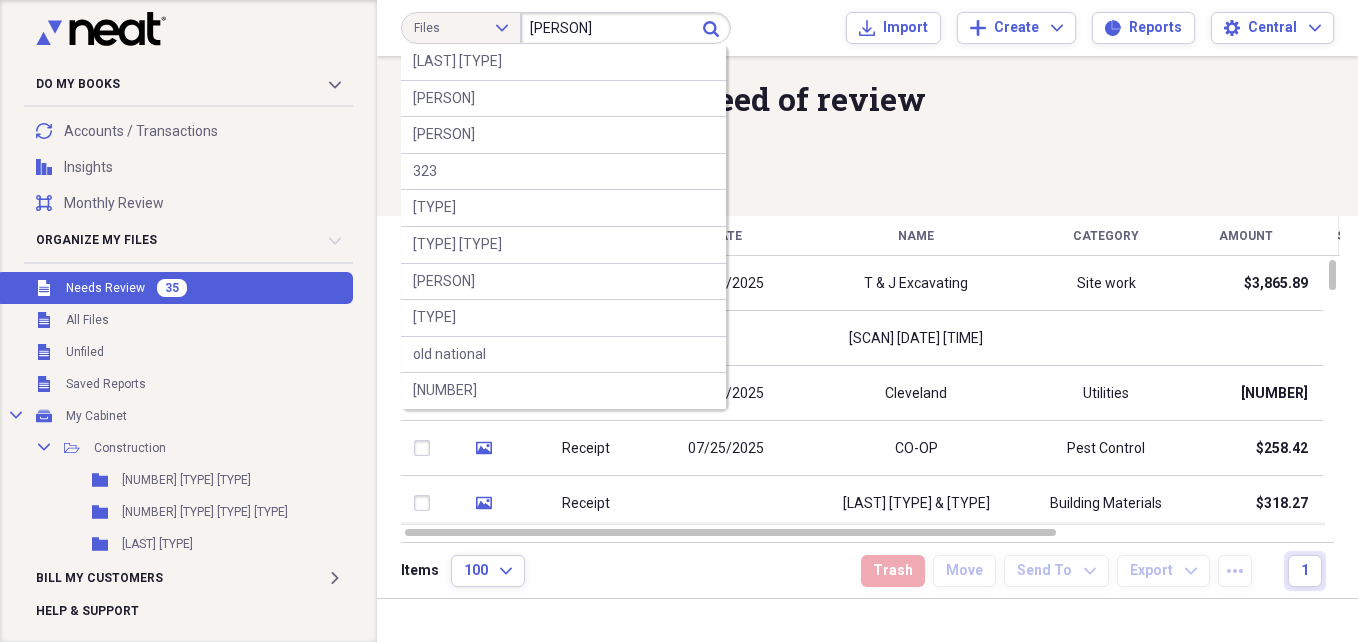 type on "[PERSON]" 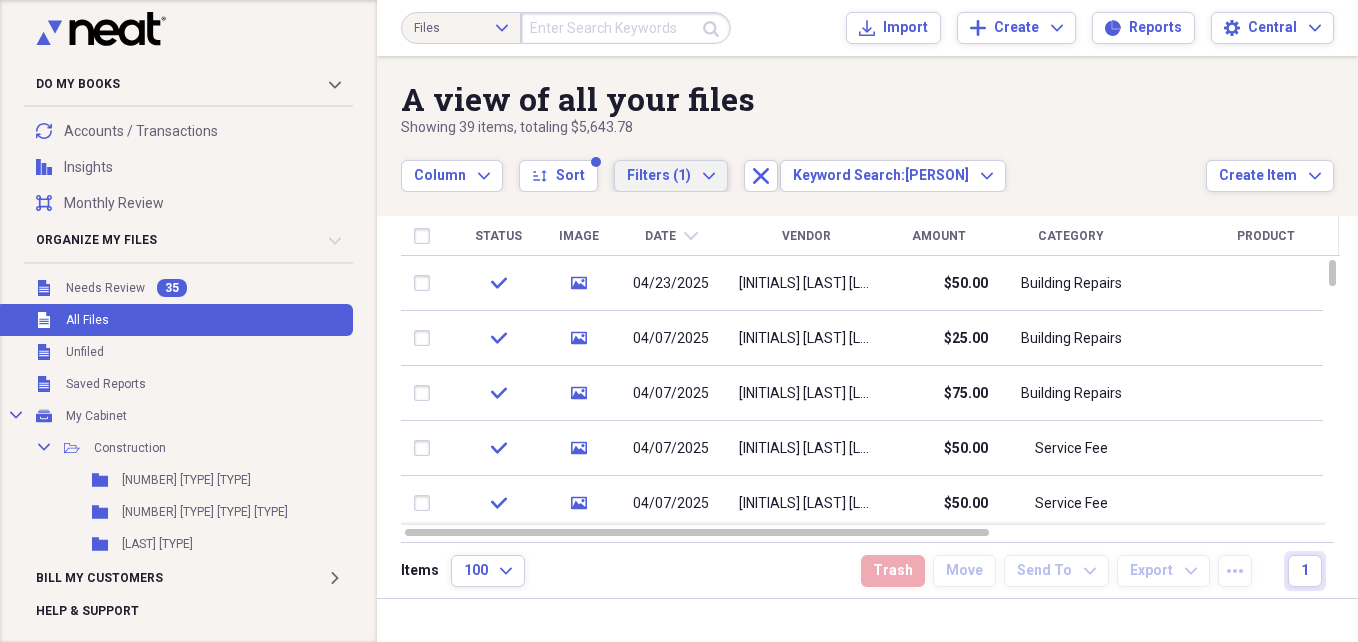 click on "Expand" 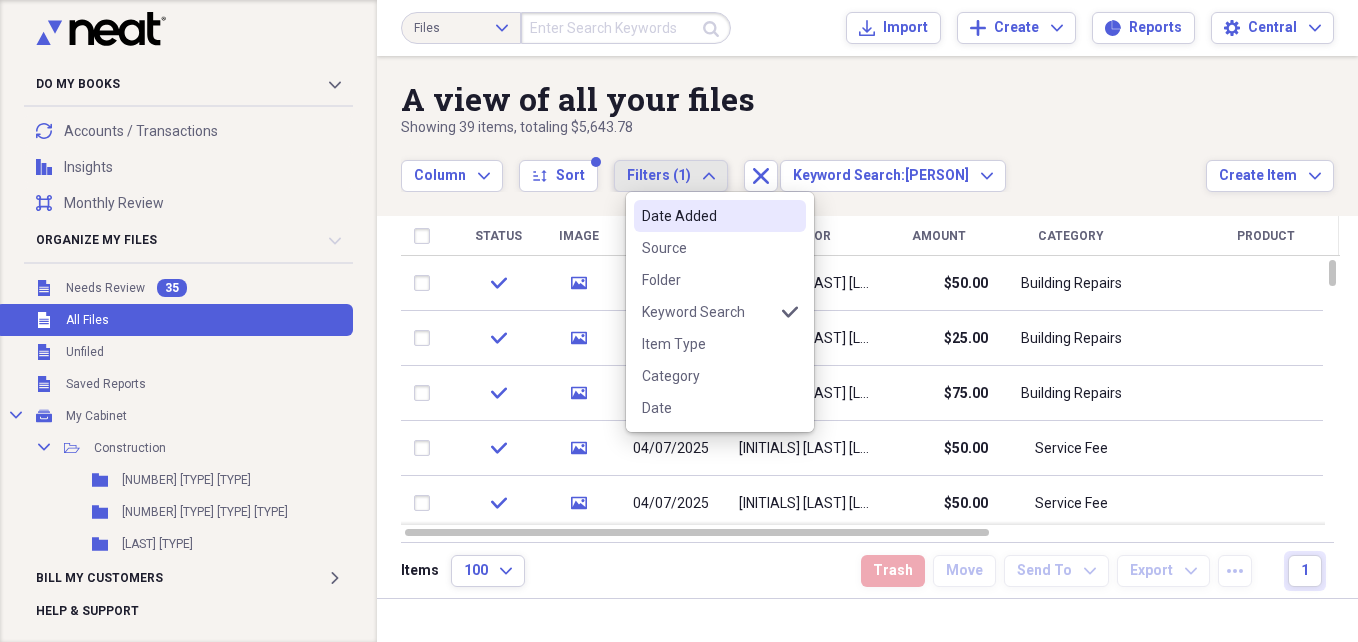 click on "Expand" 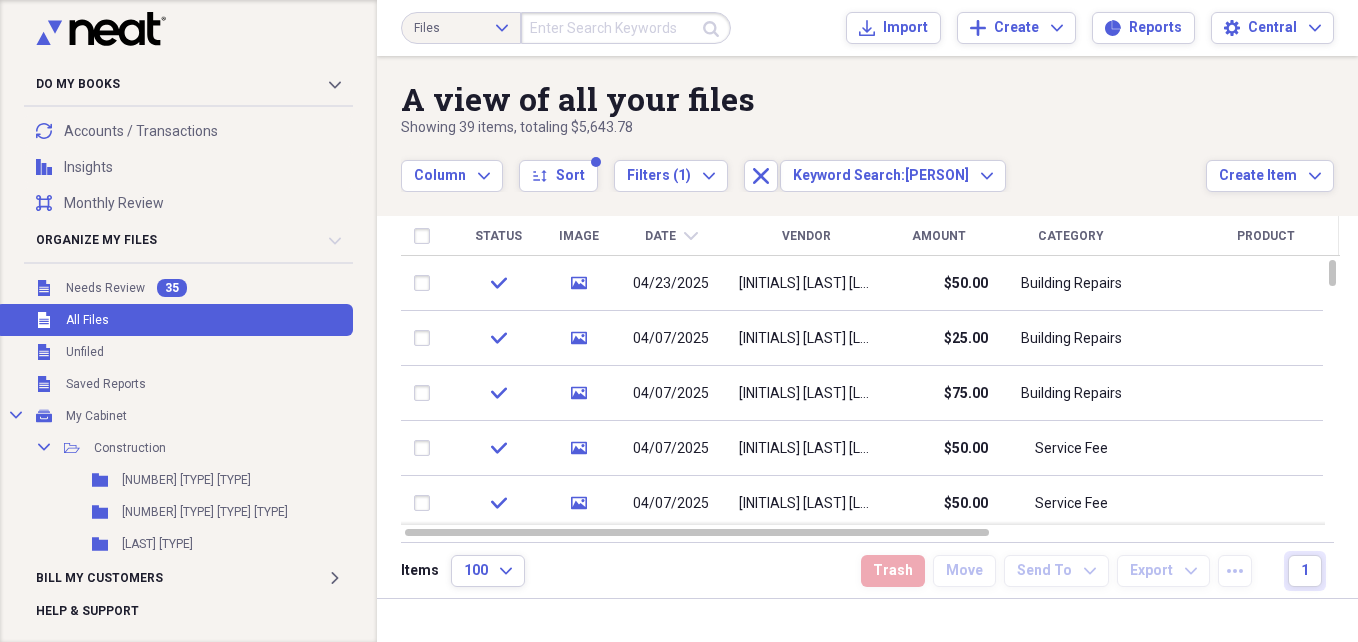 click on "A view of all your files" at bounding box center (803, 99) 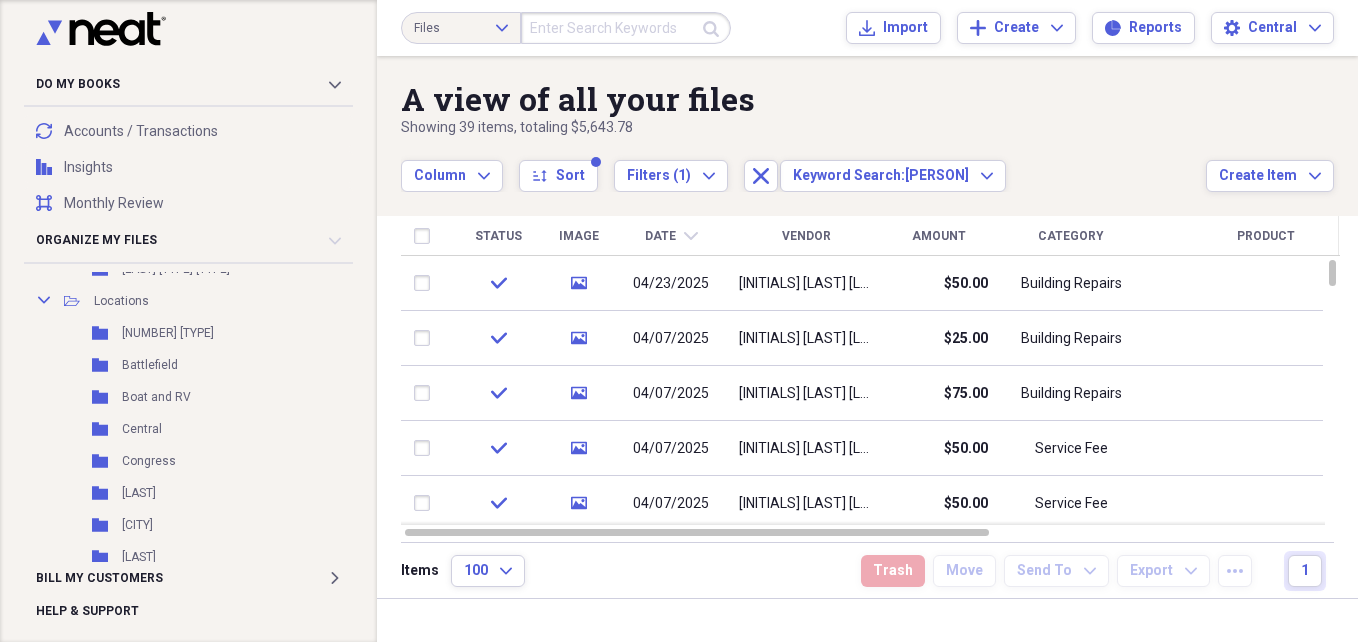 scroll, scrollTop: 400, scrollLeft: 0, axis: vertical 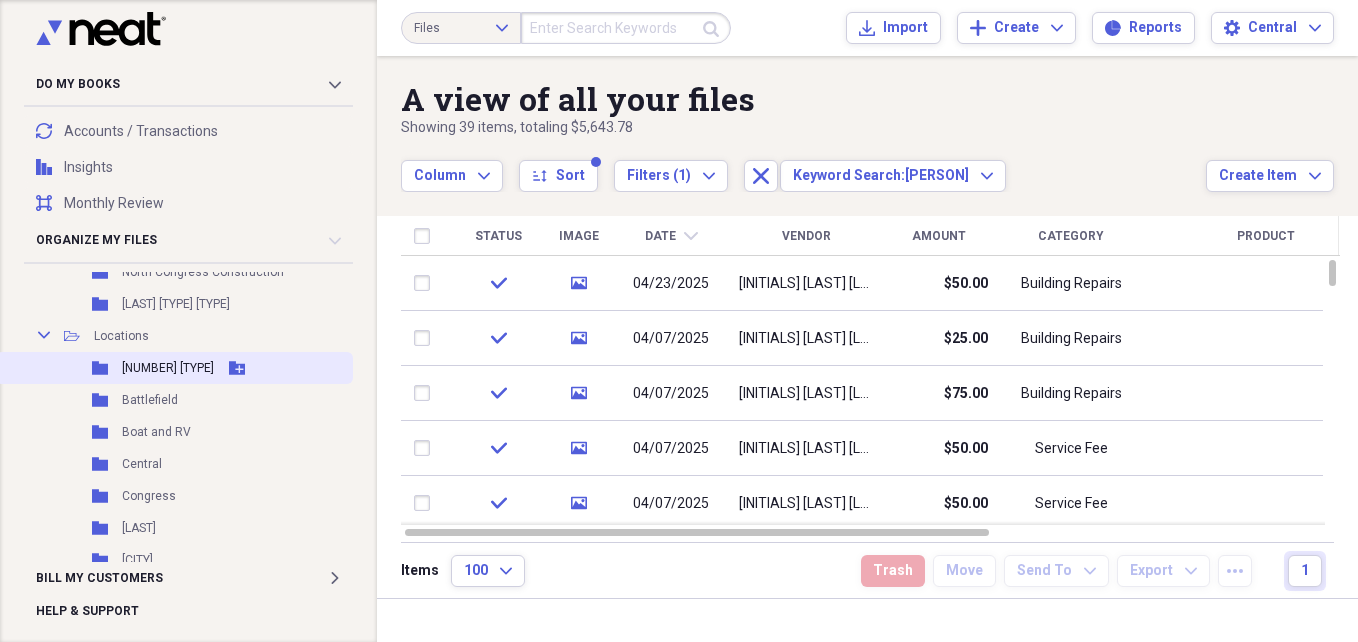 click on "[NUMBER] [TYPE]" at bounding box center [168, 368] 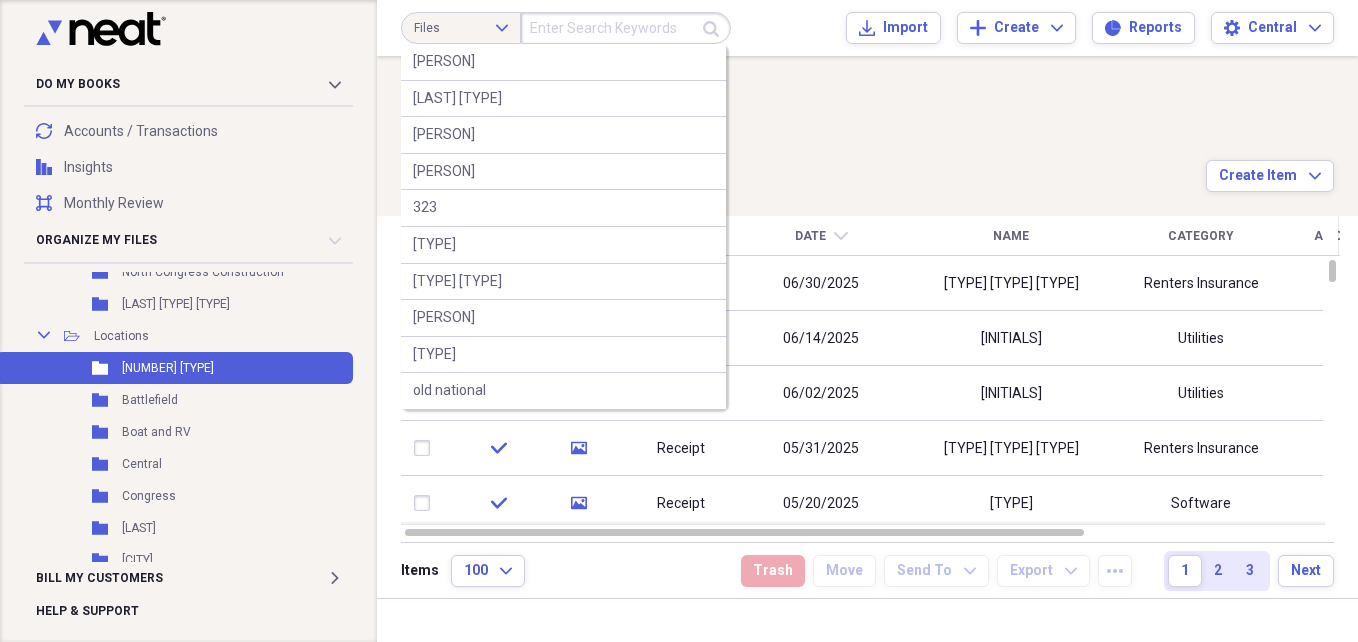 click at bounding box center (626, 28) 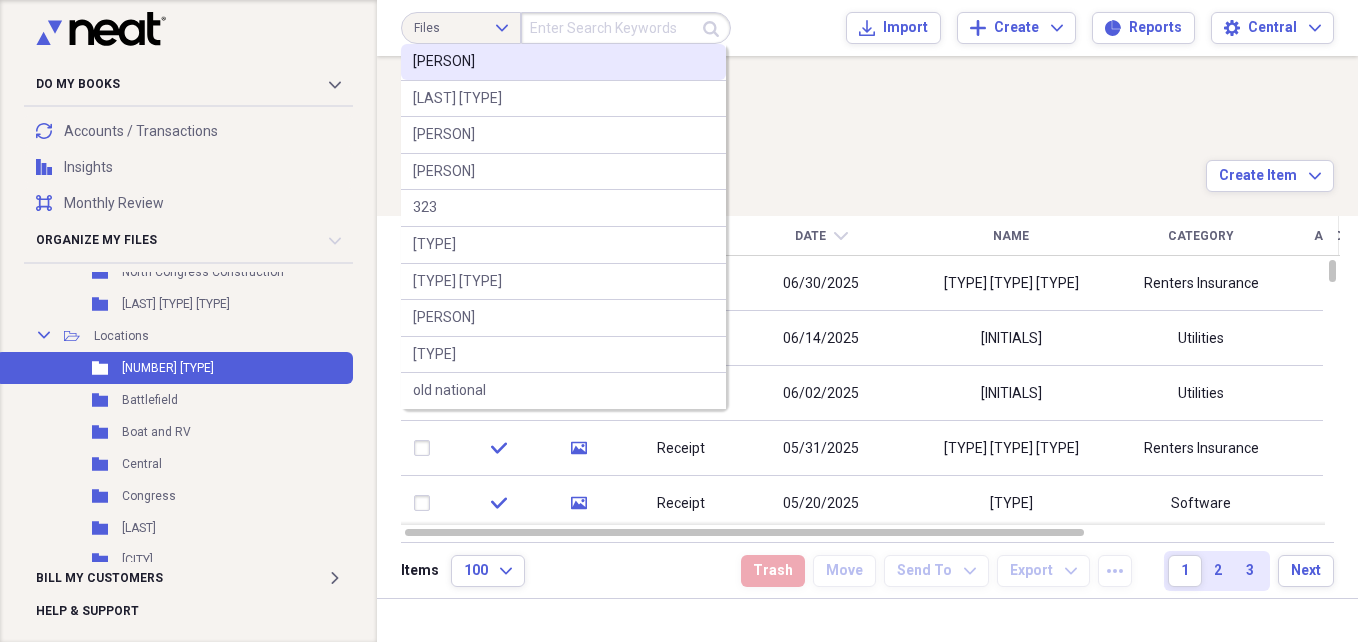 click on "[PERSON]" at bounding box center [444, 62] 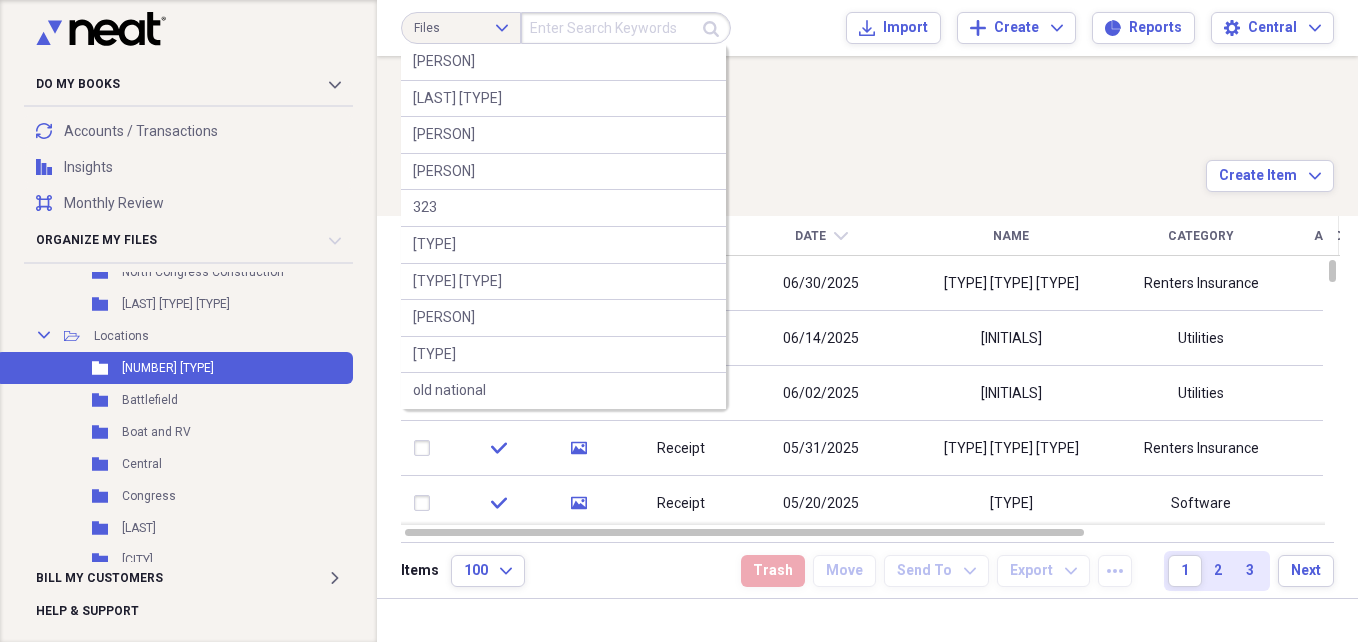 type 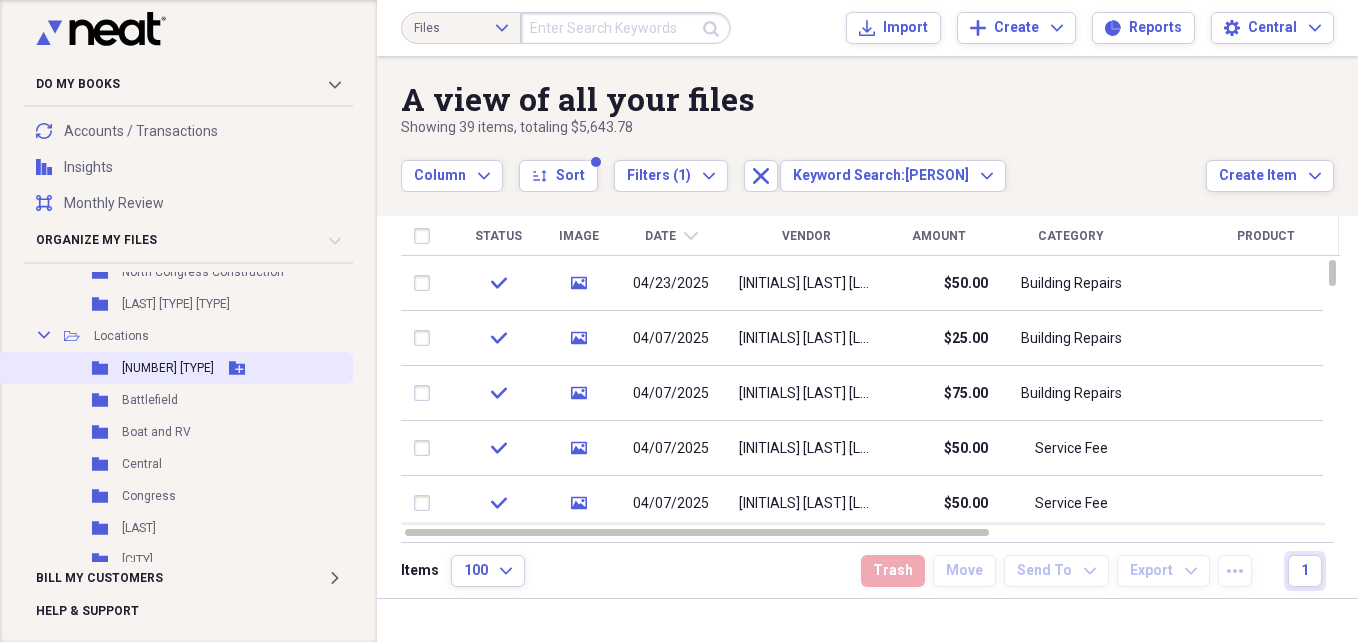 click on "[NUMBER] [TYPE]" at bounding box center [168, 368] 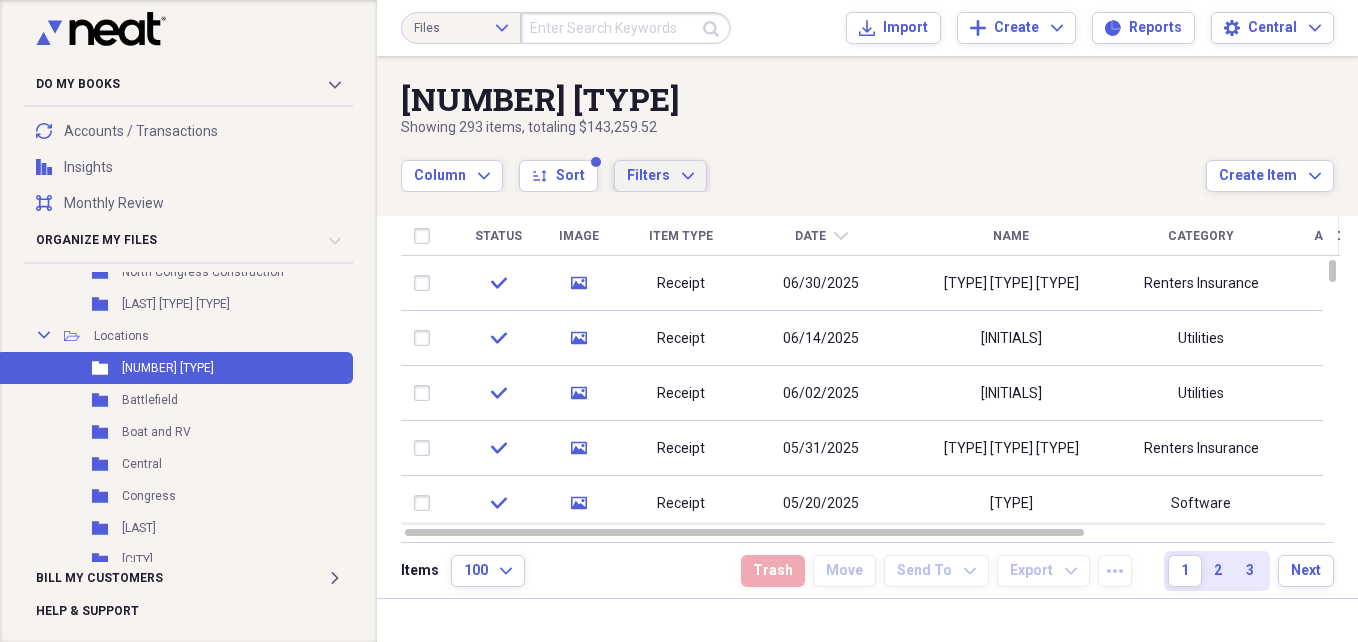 click on "Expand" 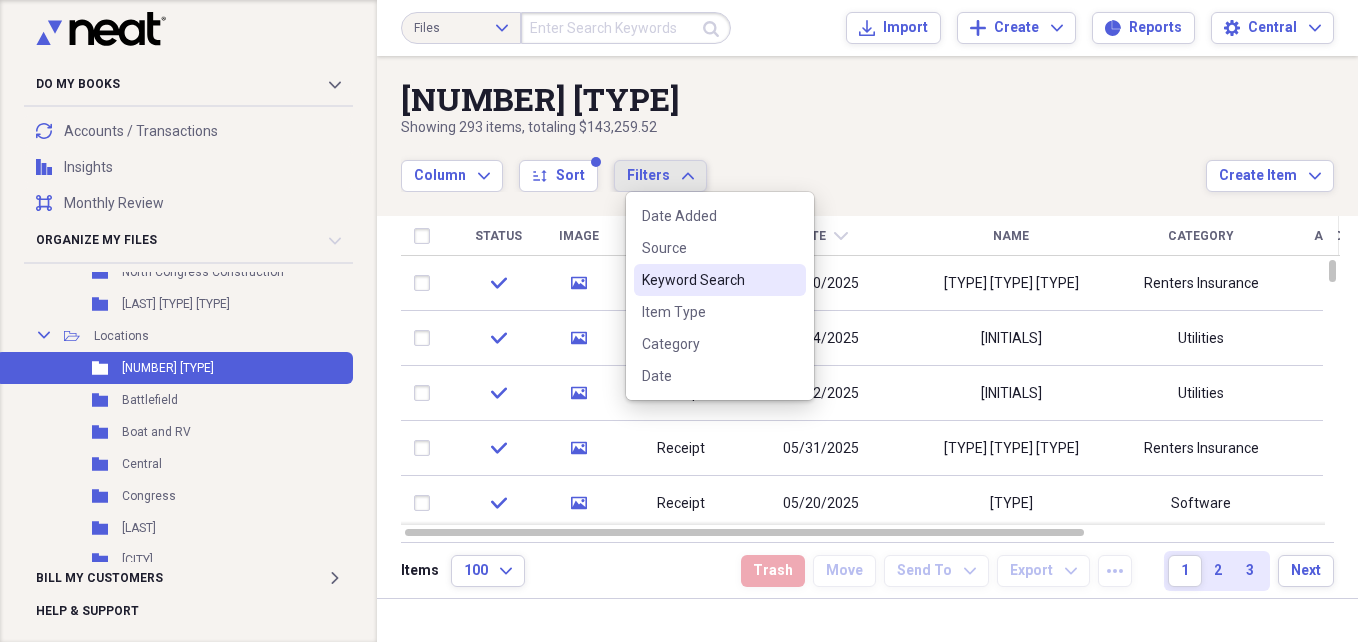 click on "Keyword Search" at bounding box center [708, 280] 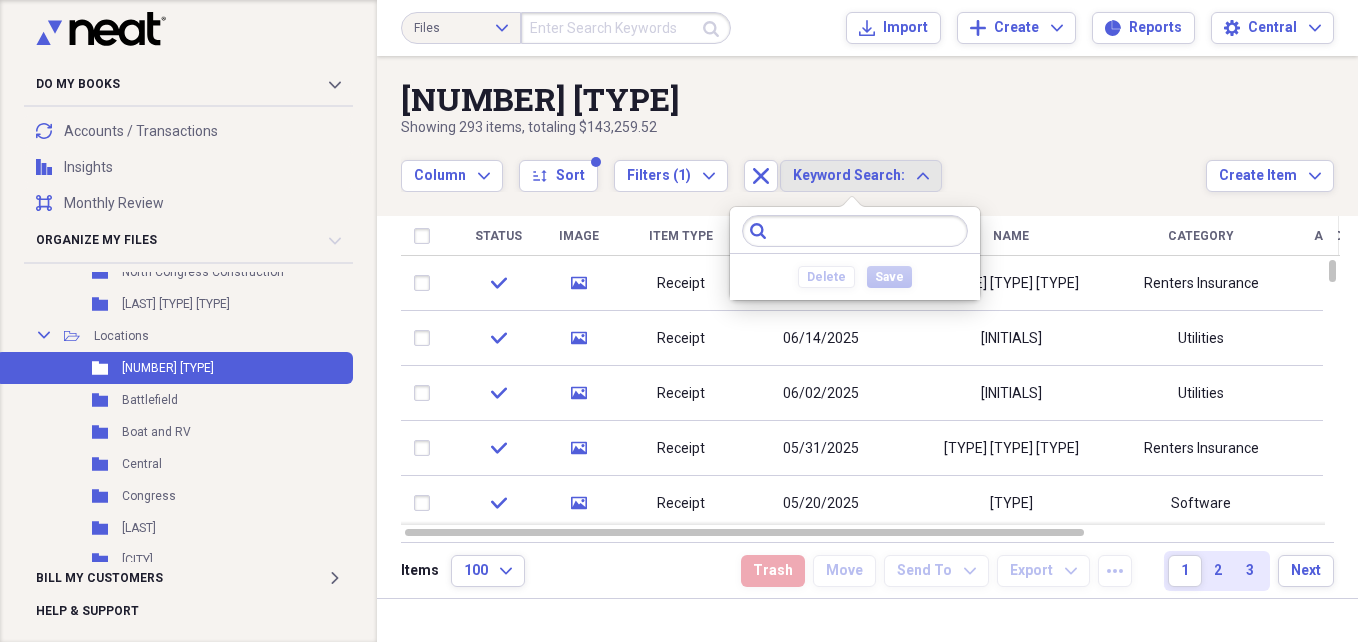 click at bounding box center (855, 231) 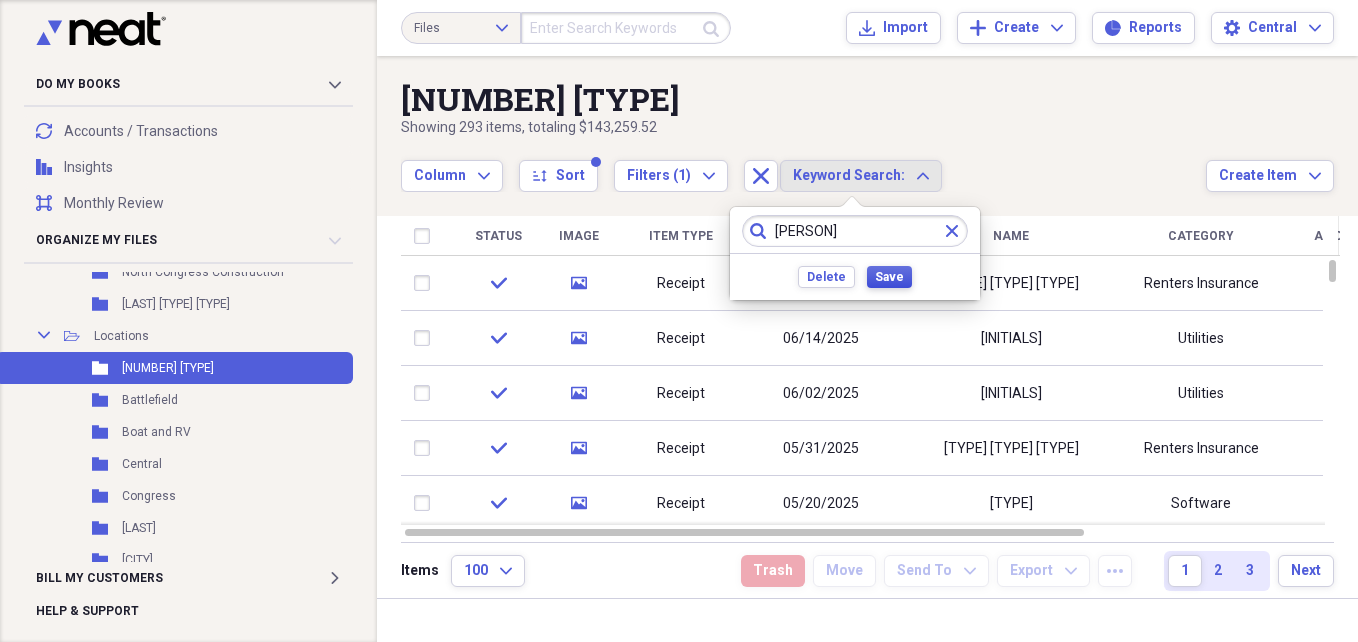 type on "[PERSON]" 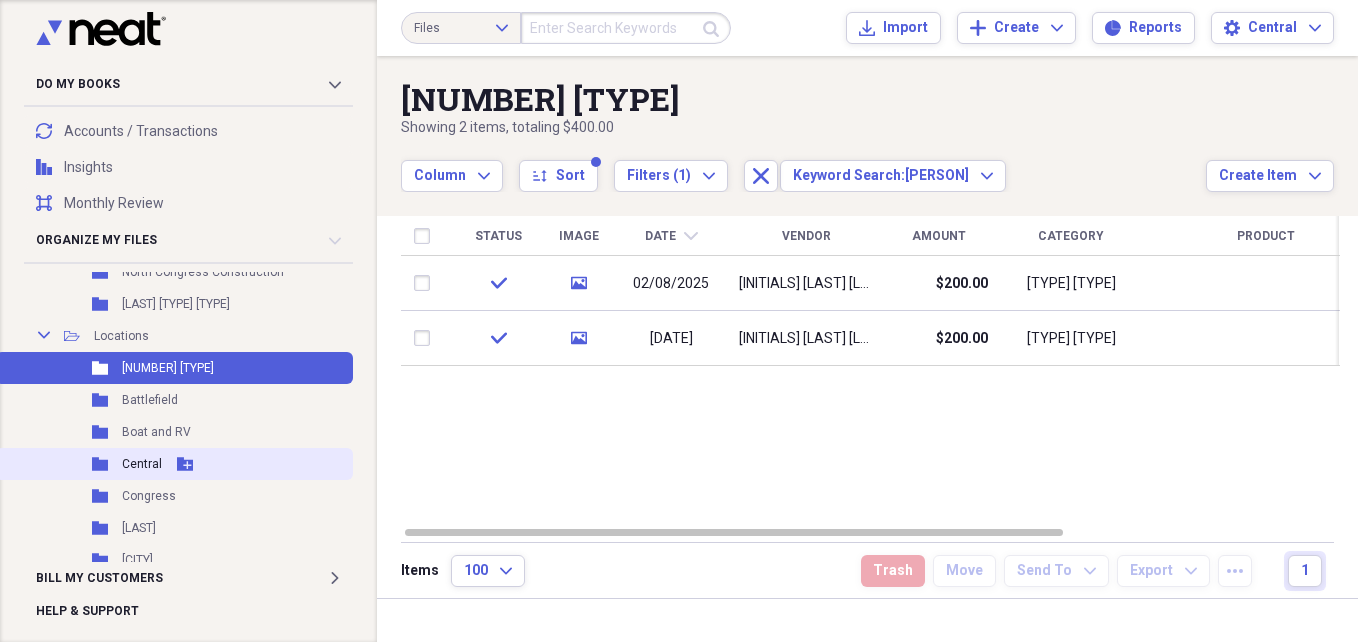 click on "Central" at bounding box center [142, 464] 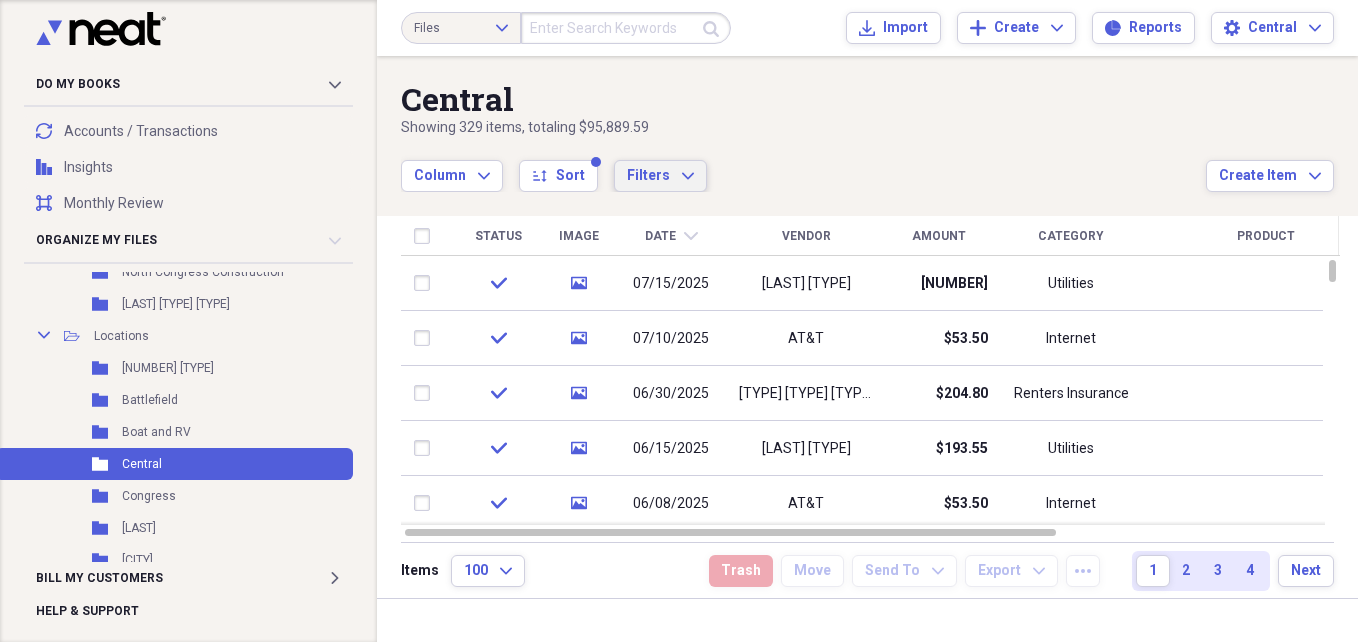click on "Filters  Expand" at bounding box center [660, 176] 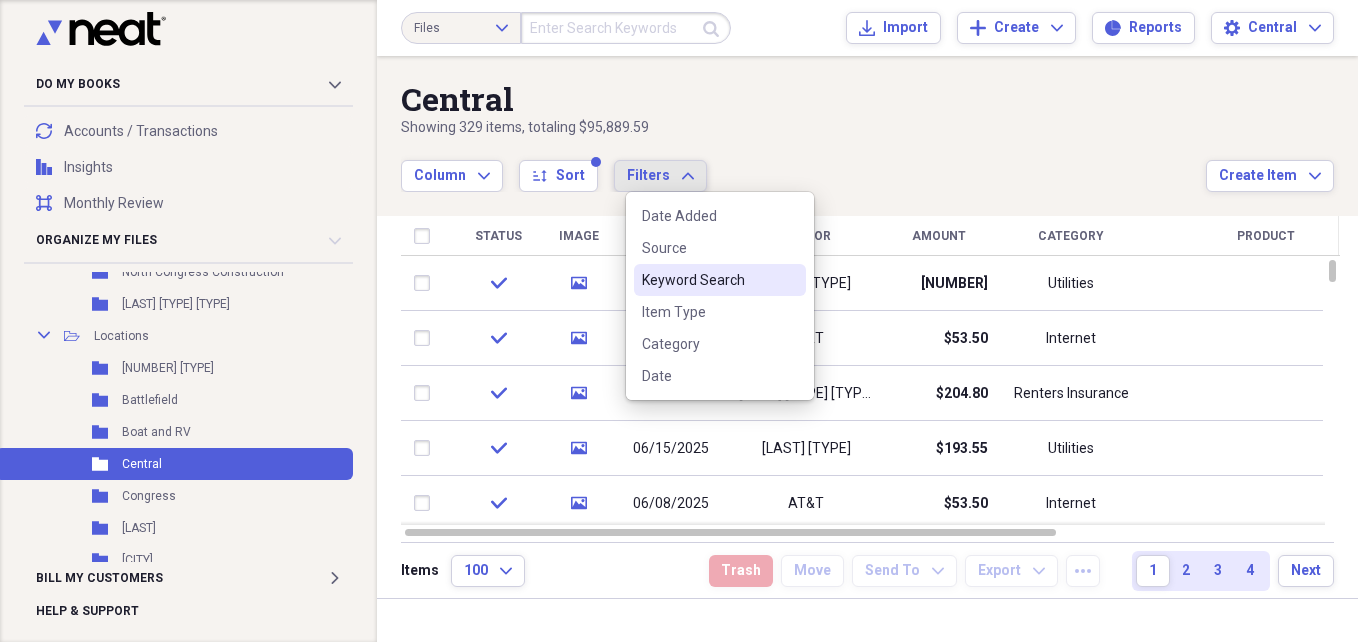 click on "Keyword Search" at bounding box center (708, 280) 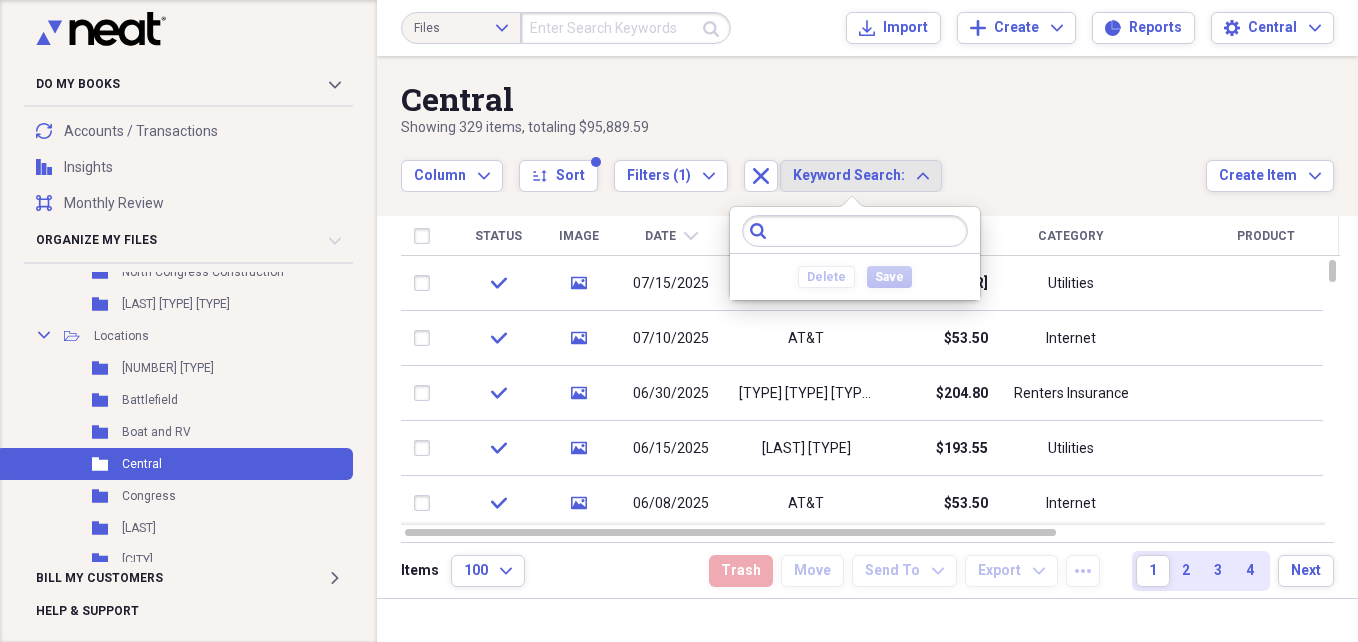 click at bounding box center [855, 231] 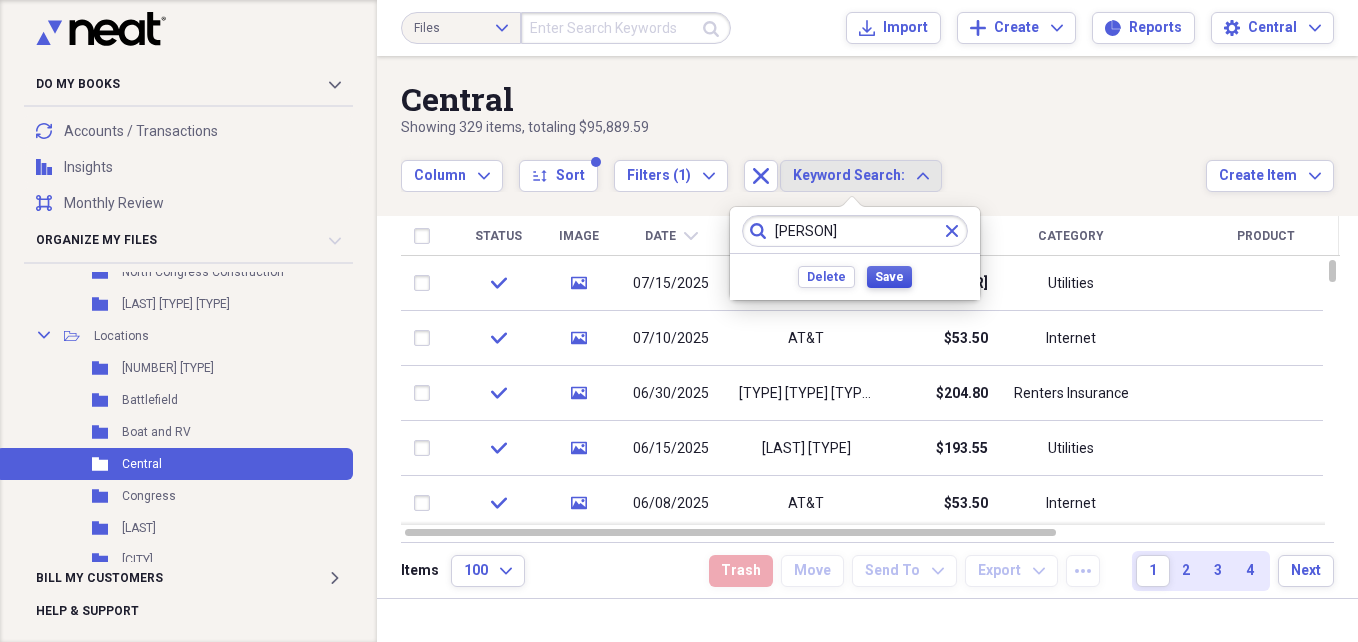 type on "[PERSON]" 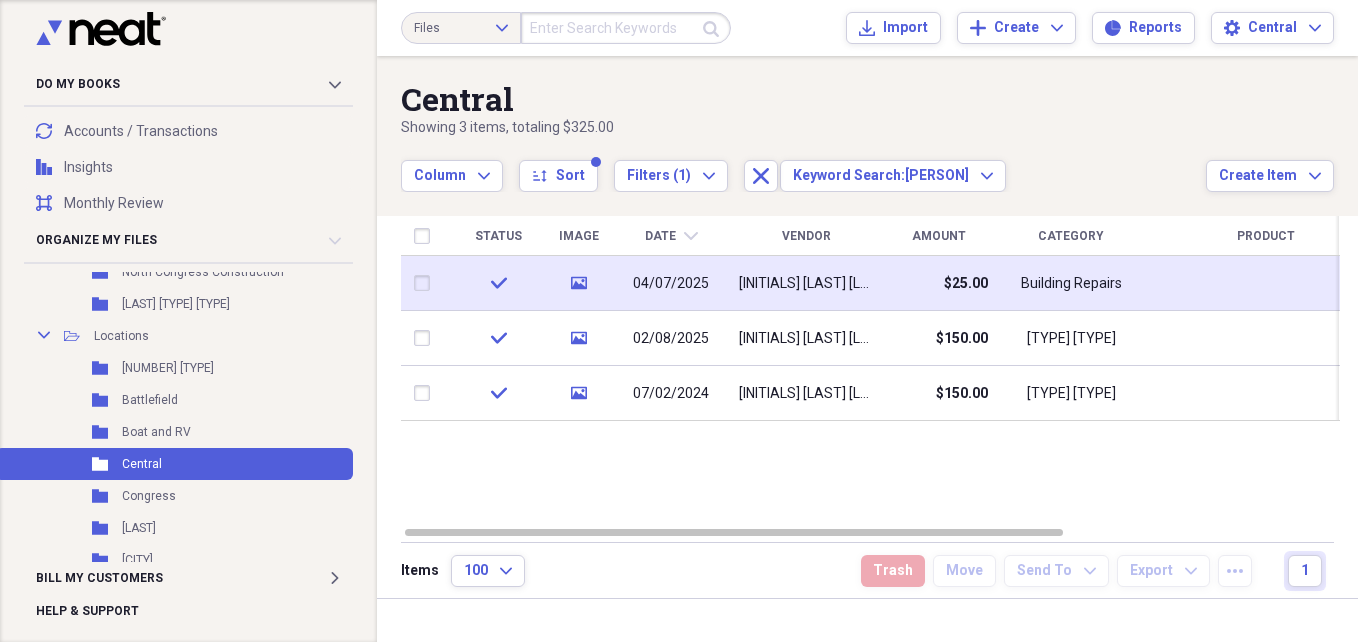 click on "[INITIALS] [LAST] [LAST]" at bounding box center [806, 284] 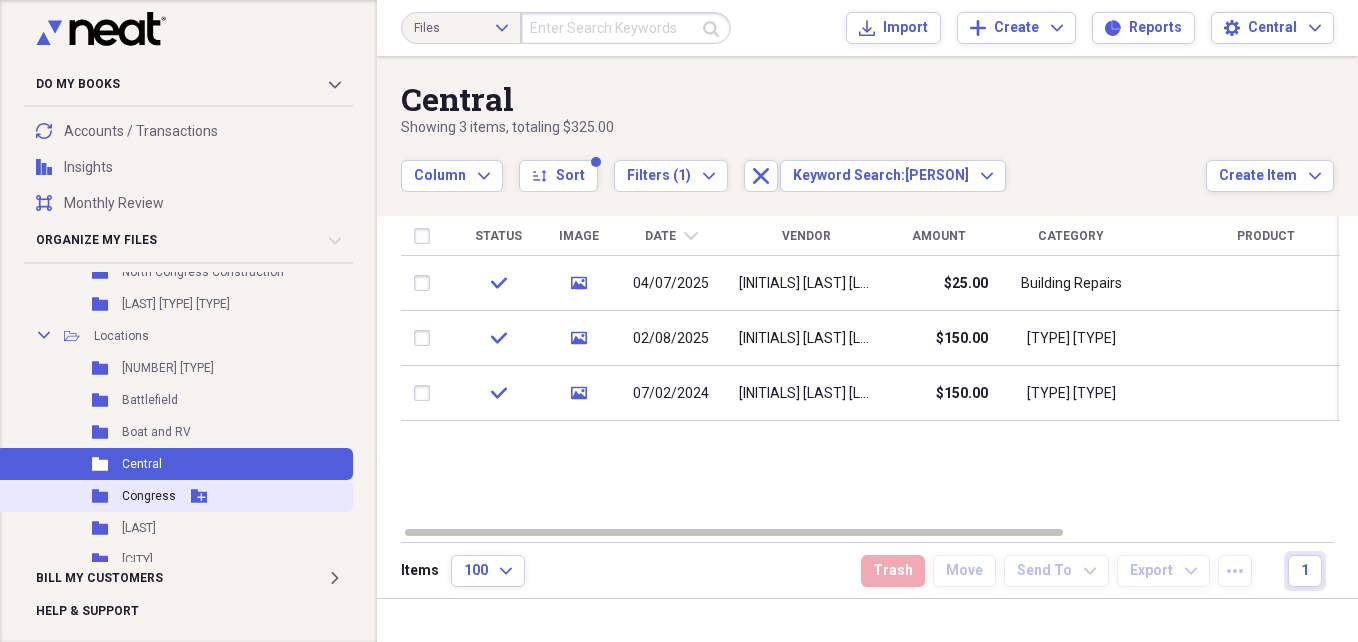 click on "Congress" at bounding box center (149, 496) 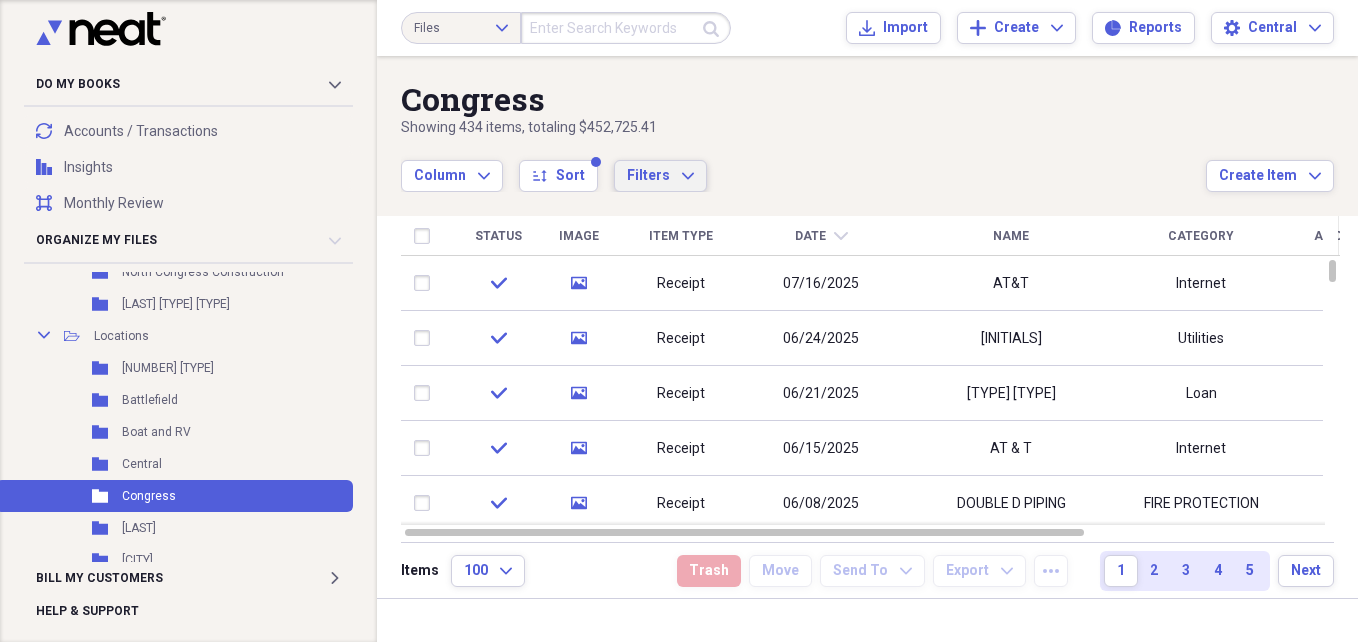 click 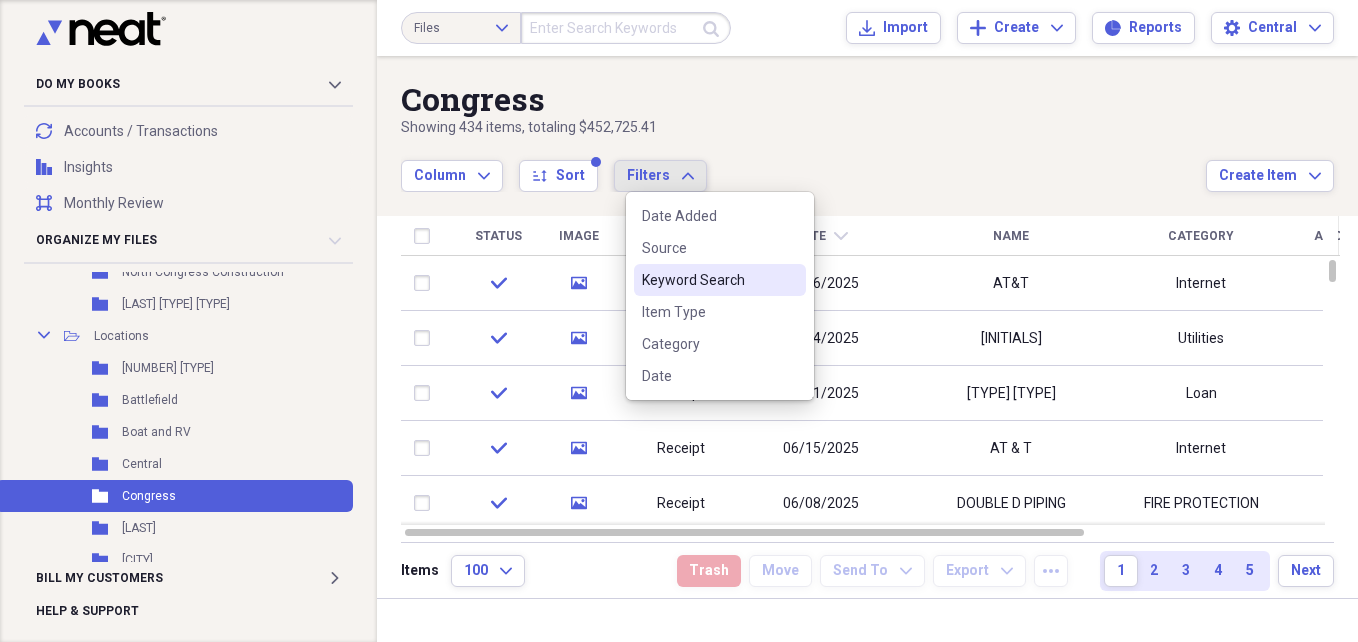 click on "Keyword Search" at bounding box center (708, 280) 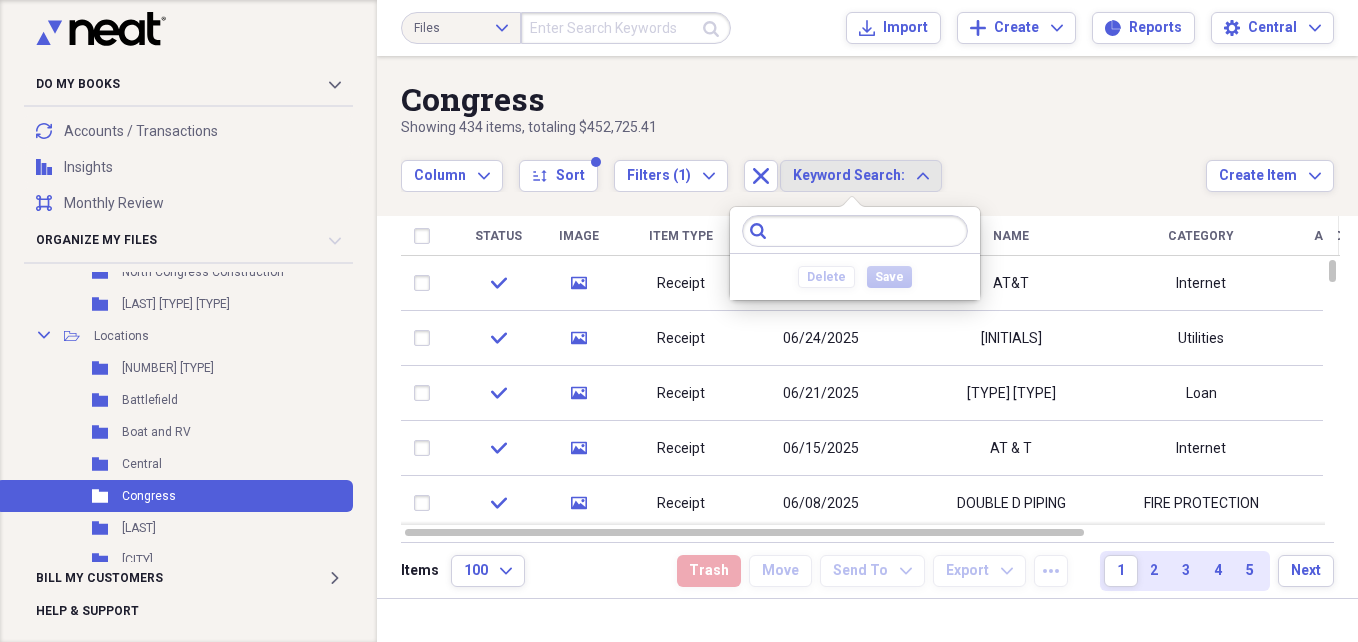 click at bounding box center [855, 231] 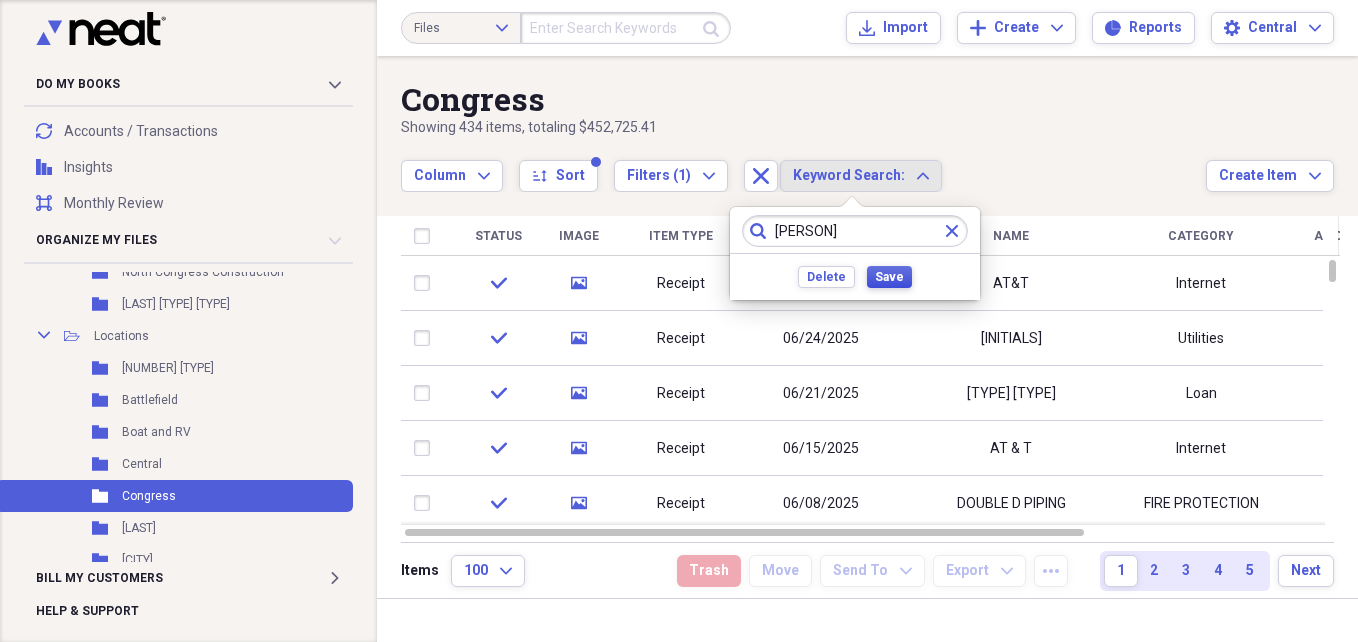 type on "[PERSON]" 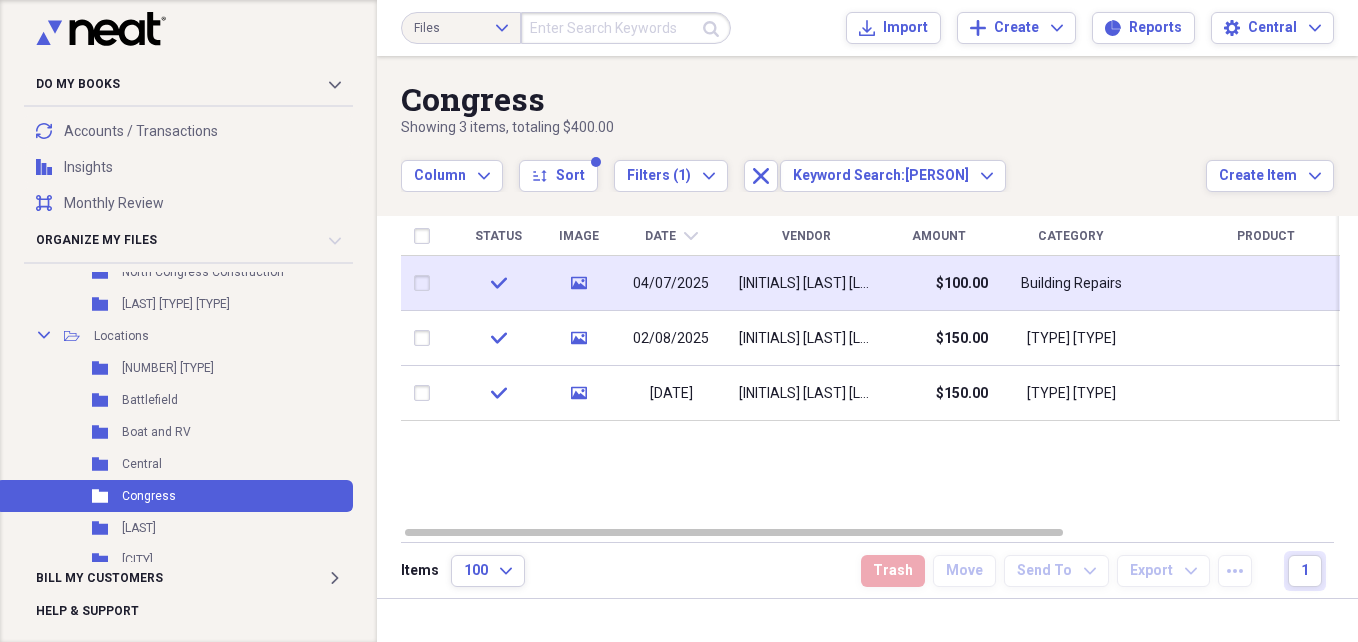 click on "[INITIALS] [LAST] [LAST]" at bounding box center (806, 284) 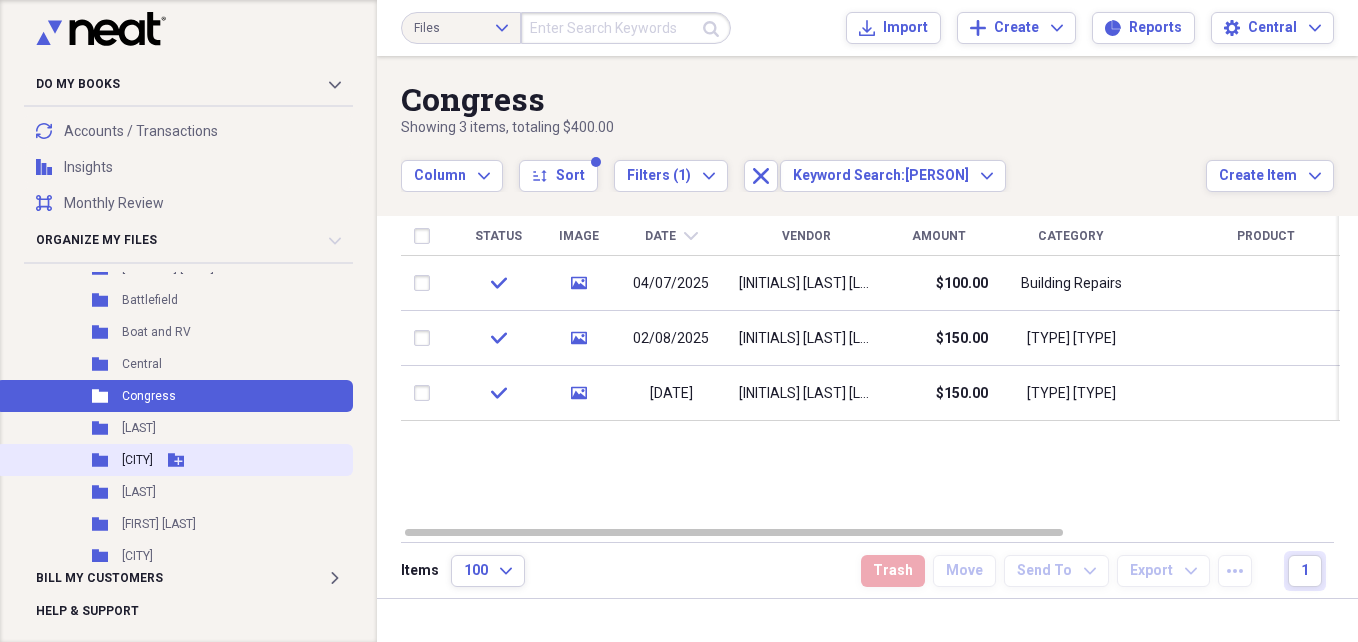 scroll, scrollTop: 600, scrollLeft: 0, axis: vertical 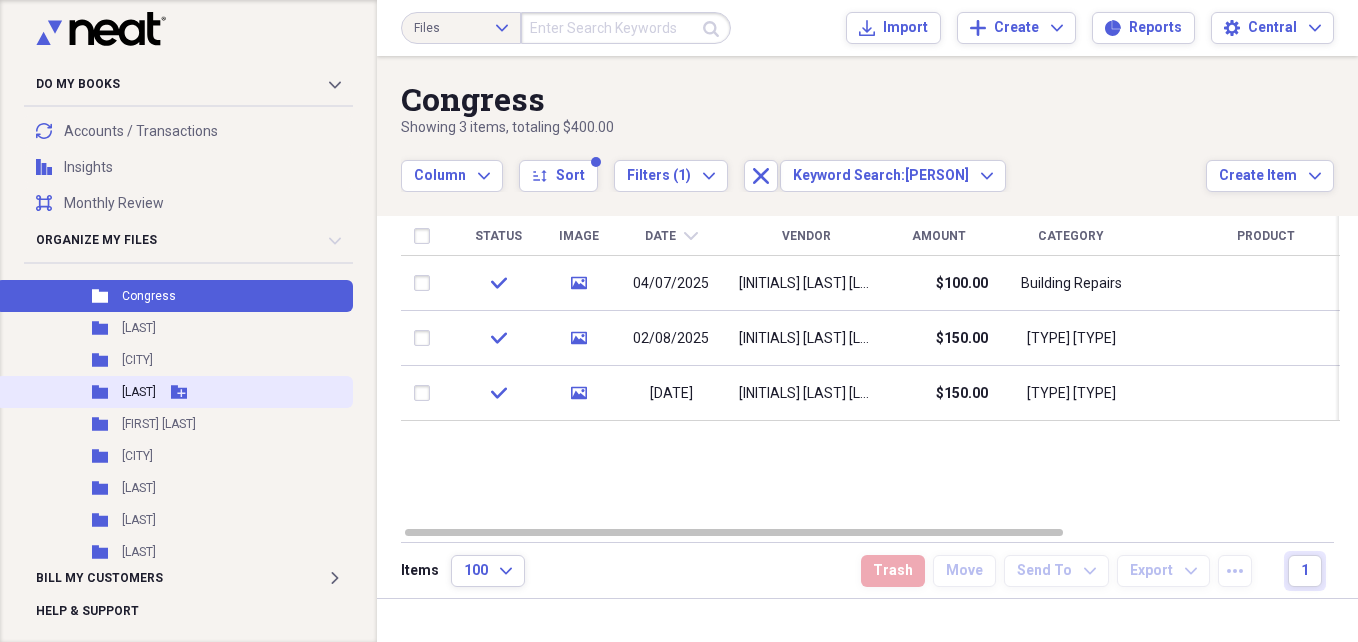 click on "[LAST]" at bounding box center (139, 392) 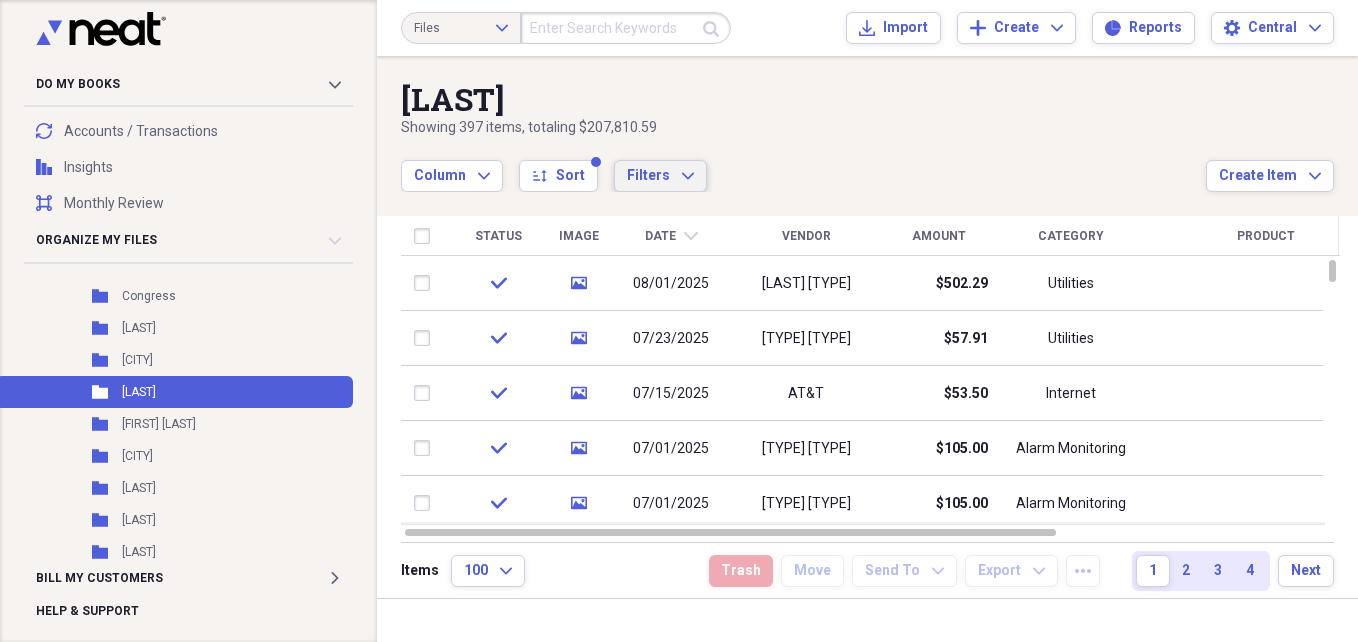 click on "Expand" 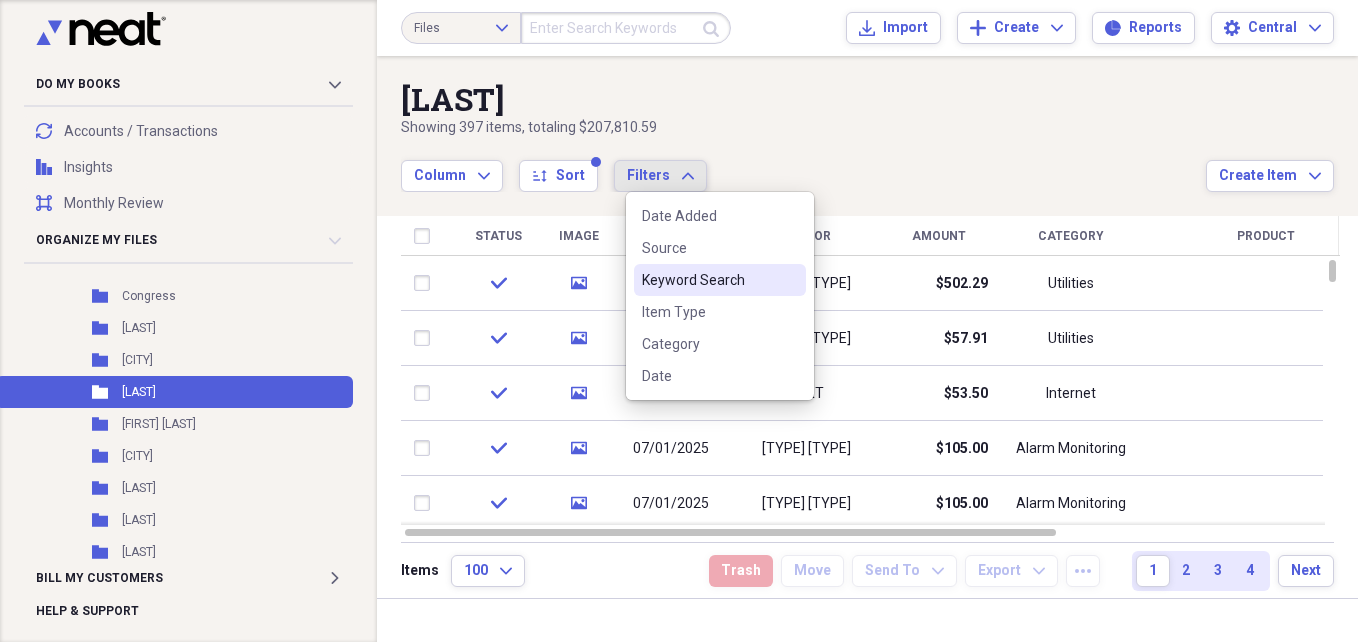 click on "Keyword Search" at bounding box center [708, 280] 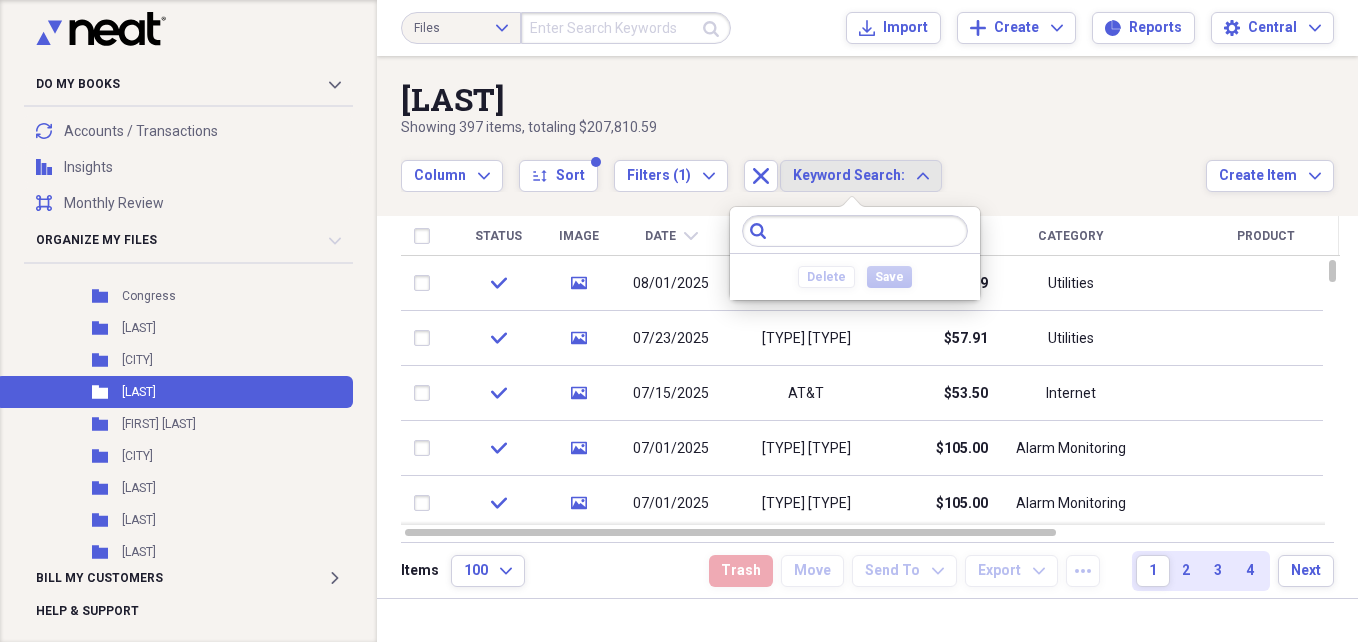 click at bounding box center (855, 231) 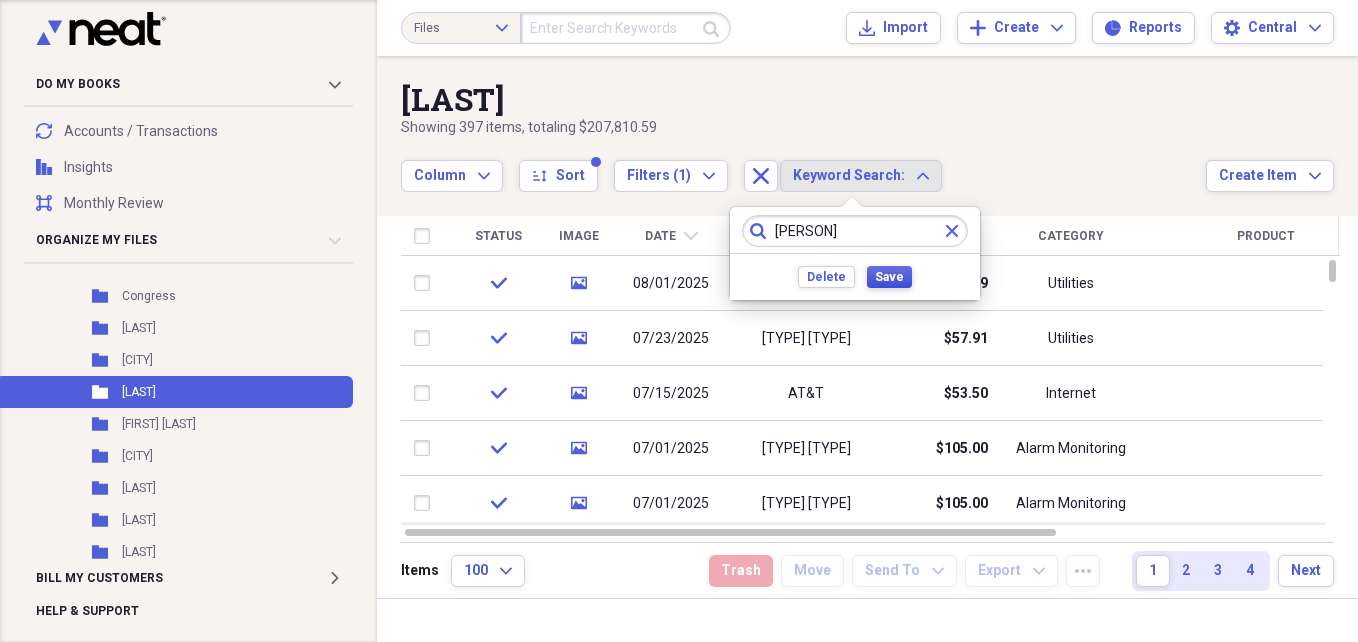 type on "[PERSON]" 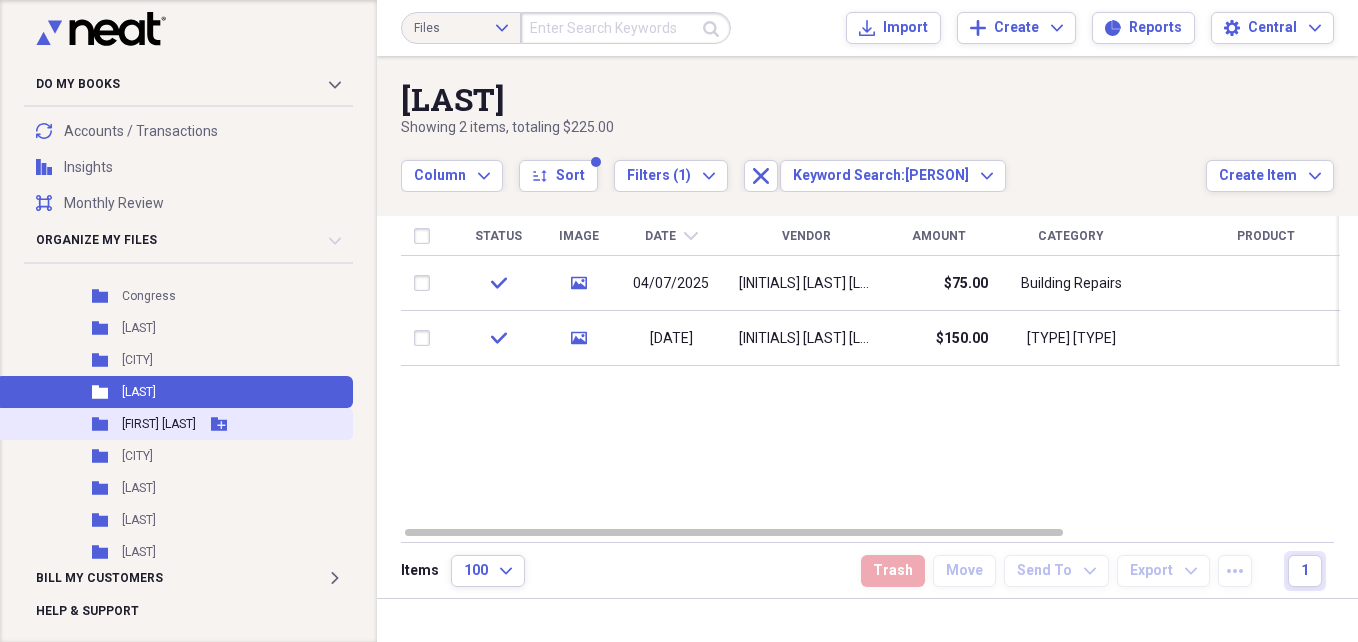 click on "[FIRST] [LAST]" at bounding box center (159, 424) 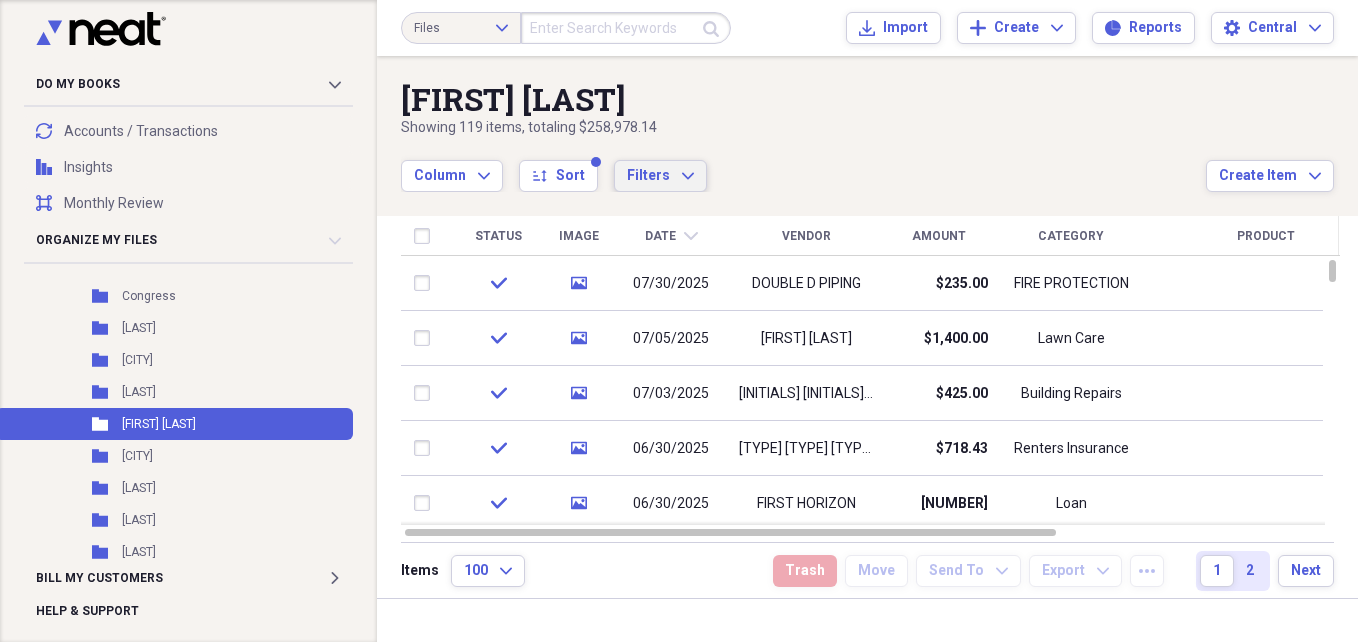 click on "Filters" at bounding box center (648, 175) 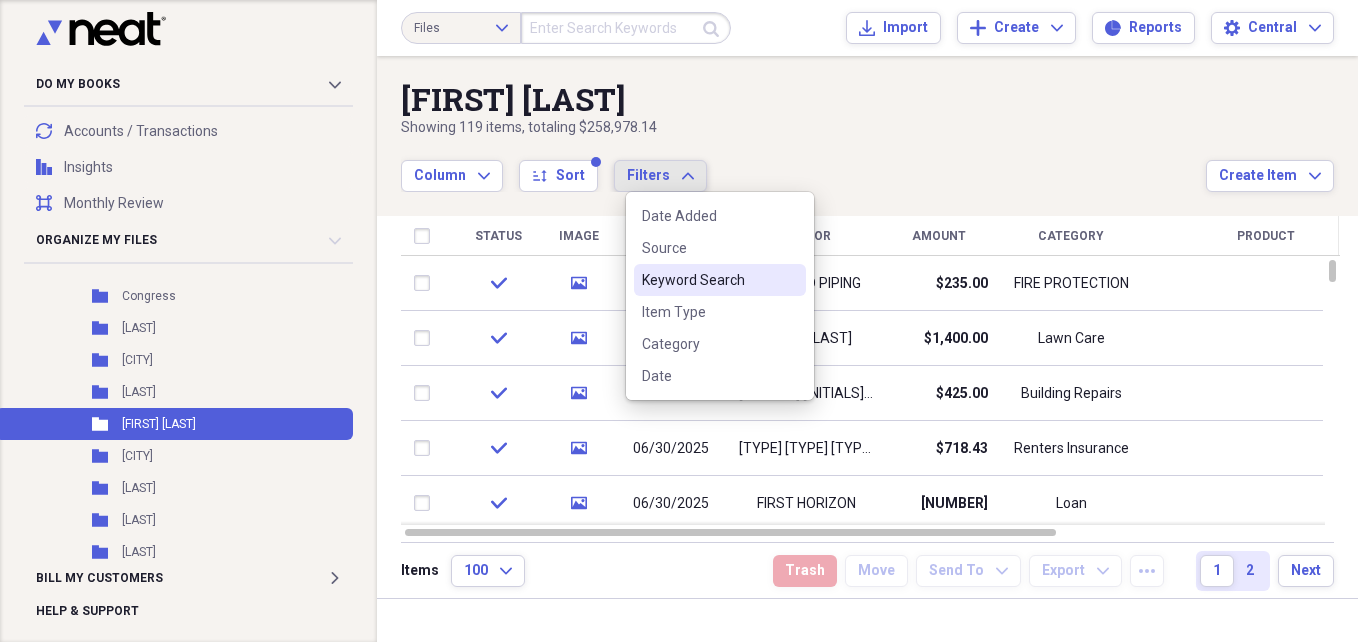 click on "Keyword Search" at bounding box center (708, 280) 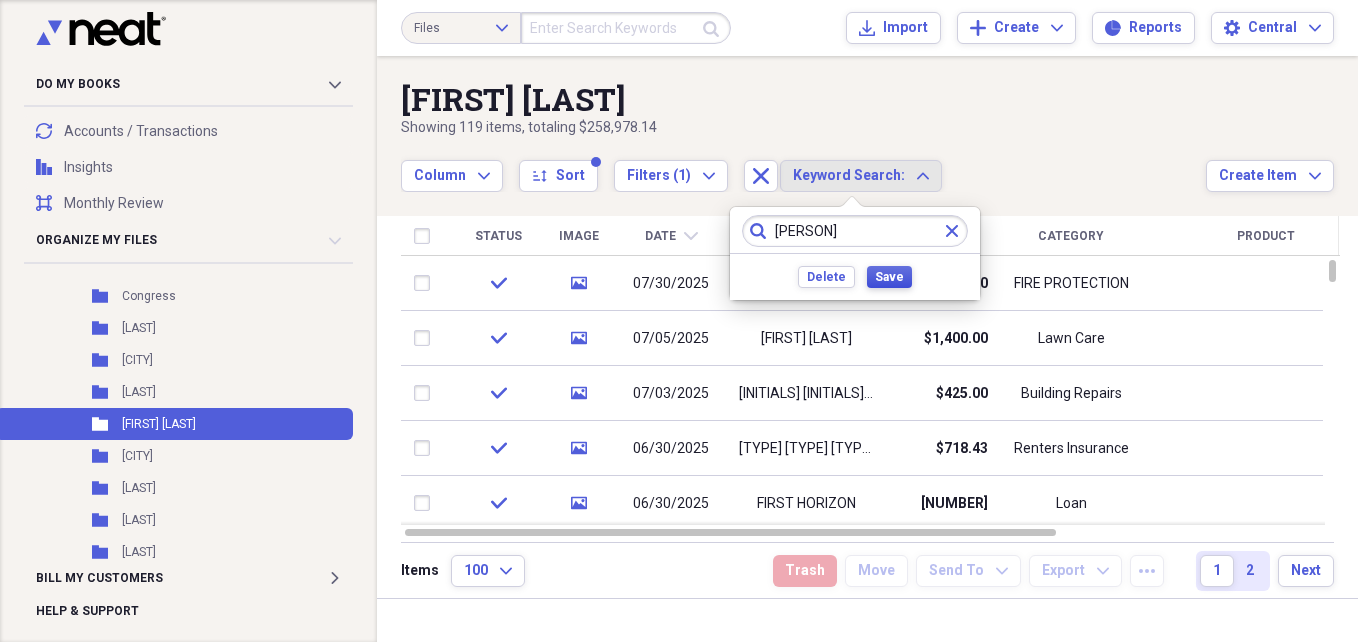 type on "[PERSON]" 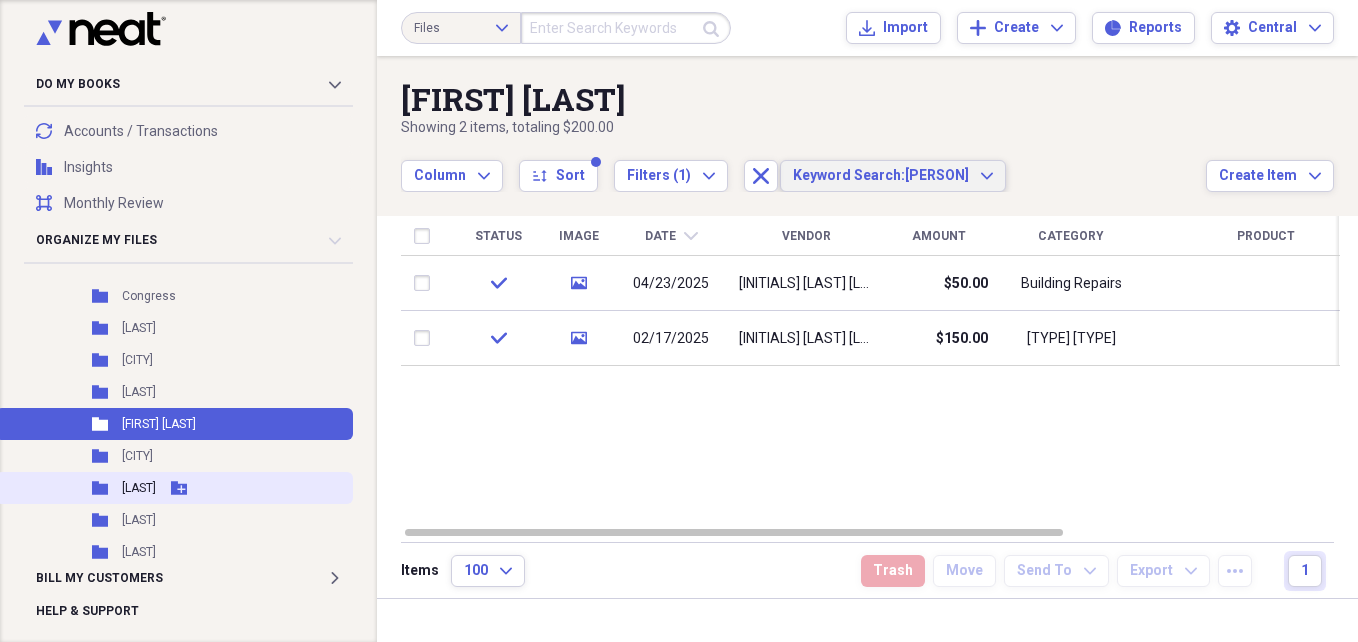 scroll, scrollTop: 700, scrollLeft: 0, axis: vertical 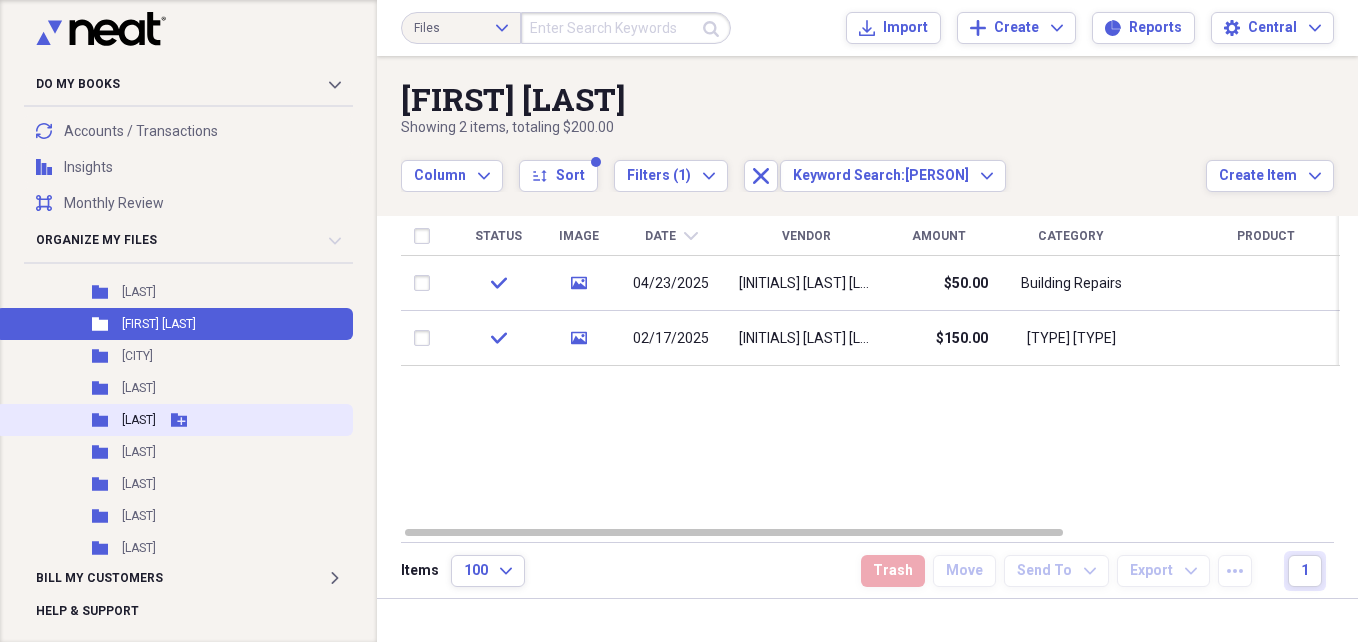 click on "[LAST]" at bounding box center (139, 420) 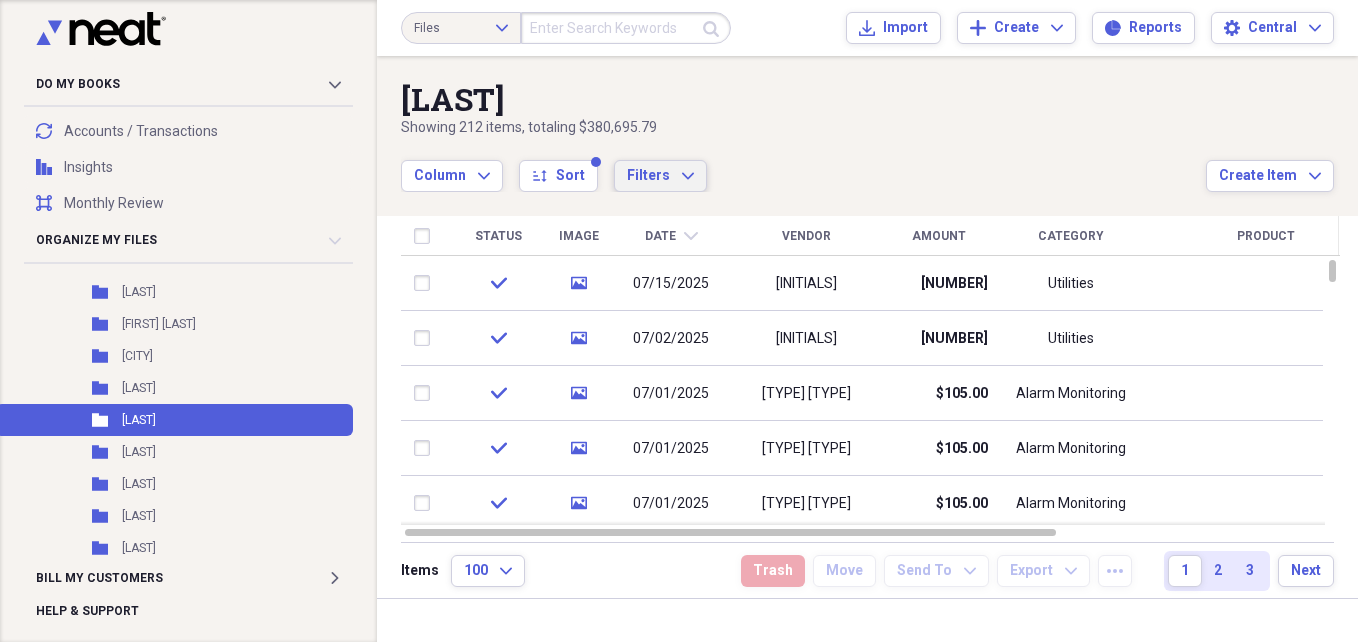 click on "Expand" 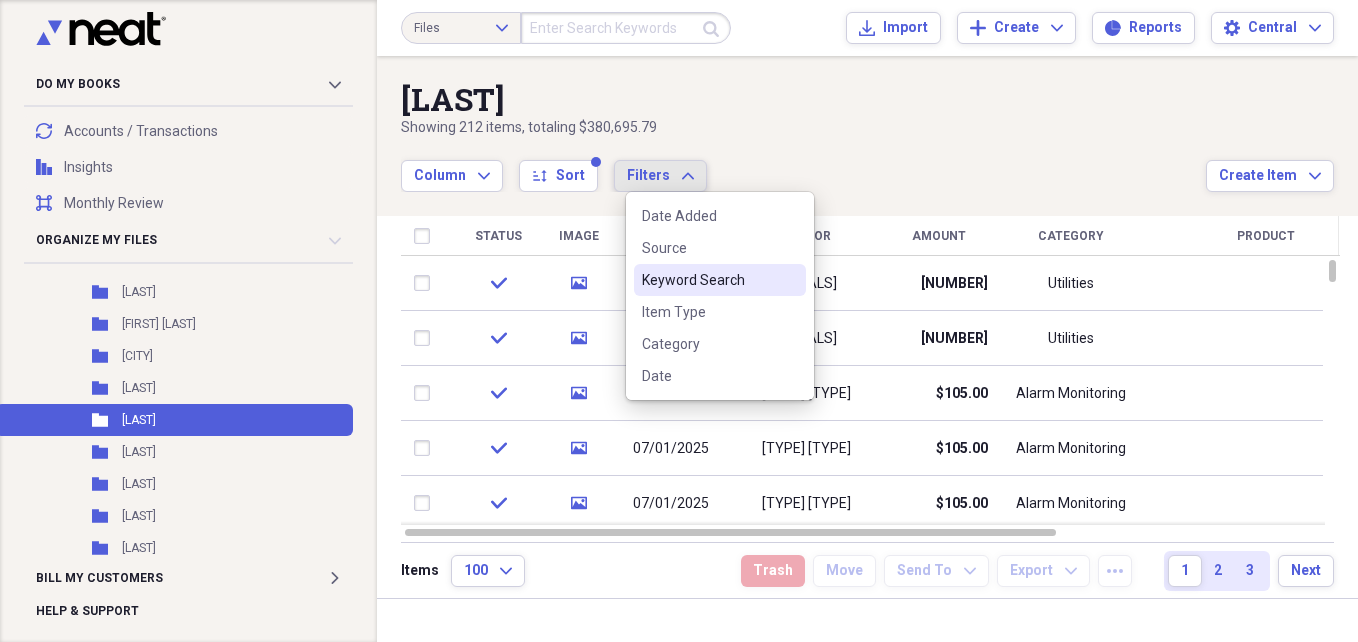 click on "Keyword Search" at bounding box center [708, 280] 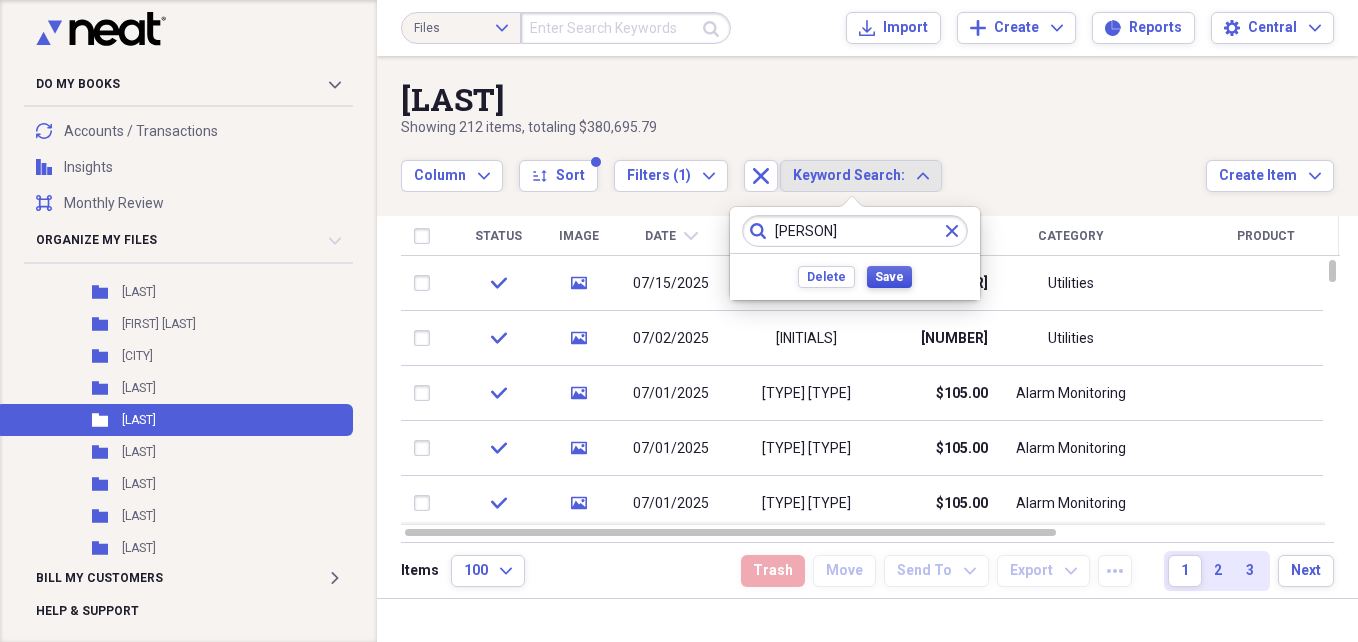 type on "[PERSON]" 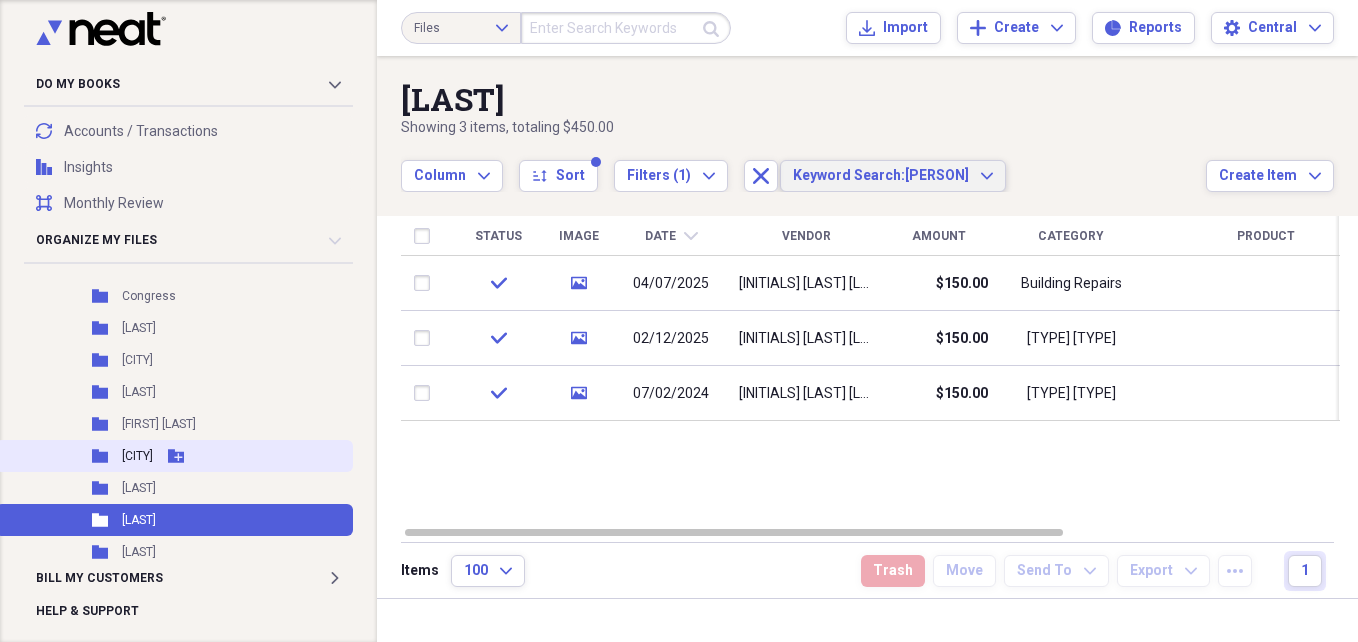 scroll, scrollTop: 500, scrollLeft: 0, axis: vertical 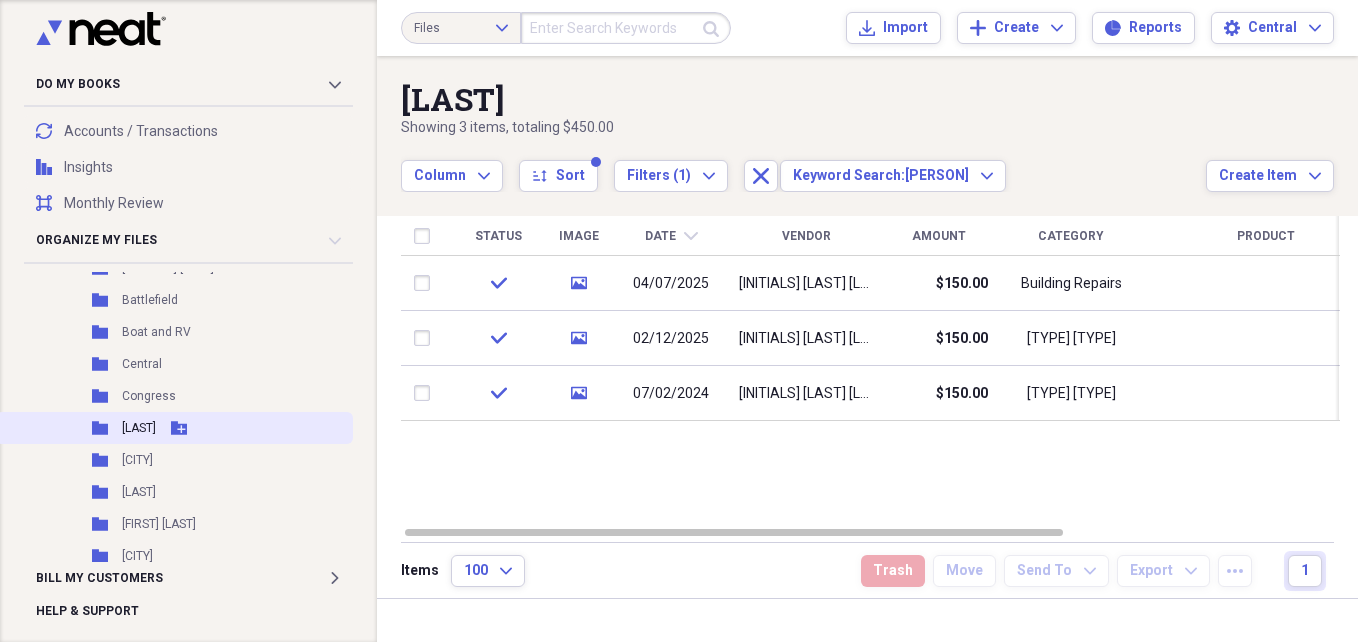 click on "[LAST]" at bounding box center [139, 428] 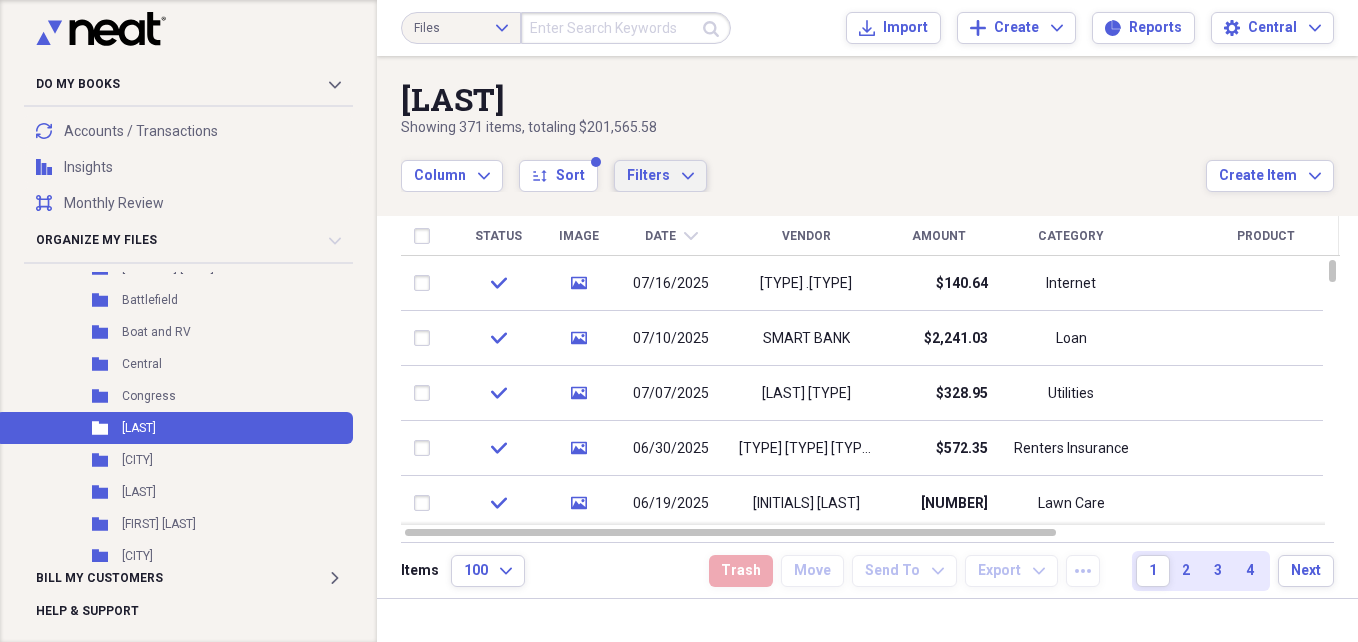 click on "Expand" 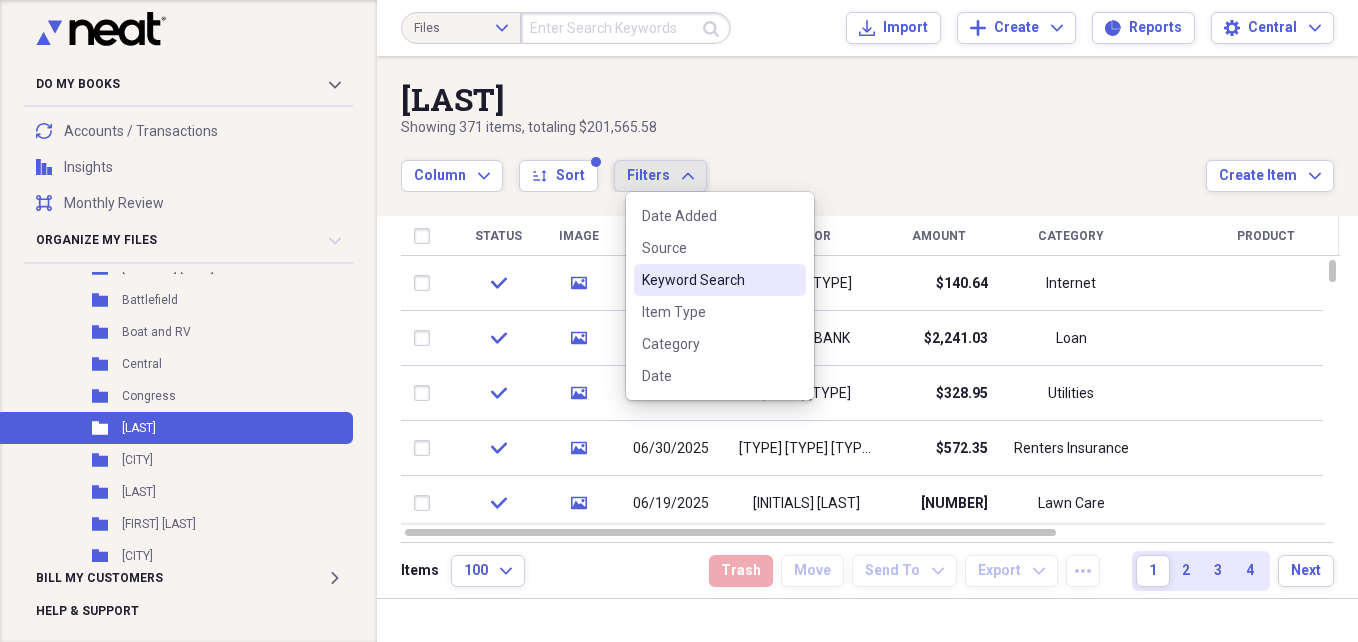 click on "Keyword Search" at bounding box center (708, 280) 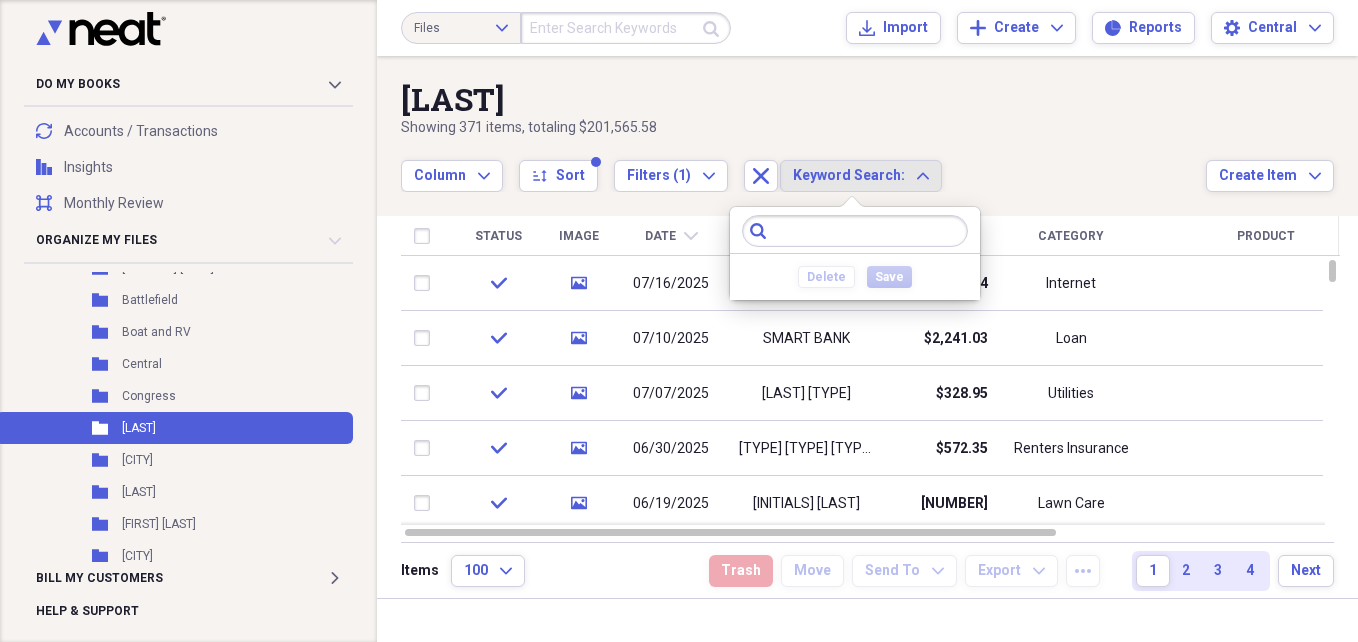 click at bounding box center [855, 231] 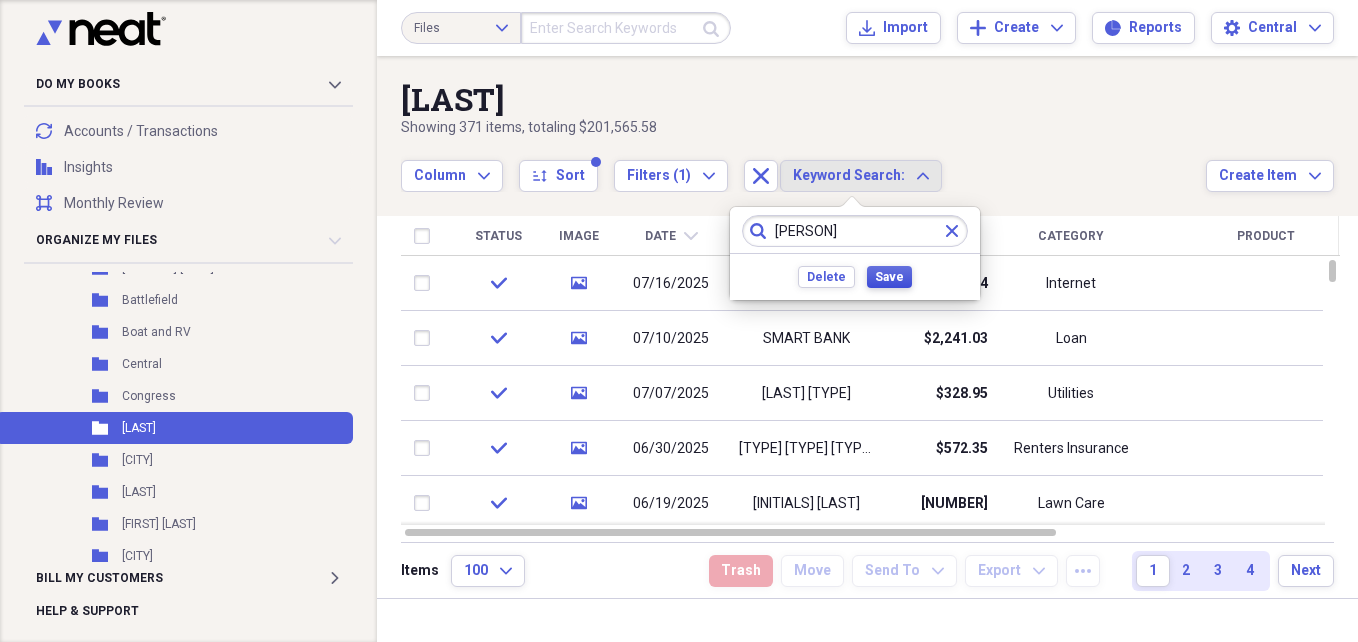type on "[PERSON]" 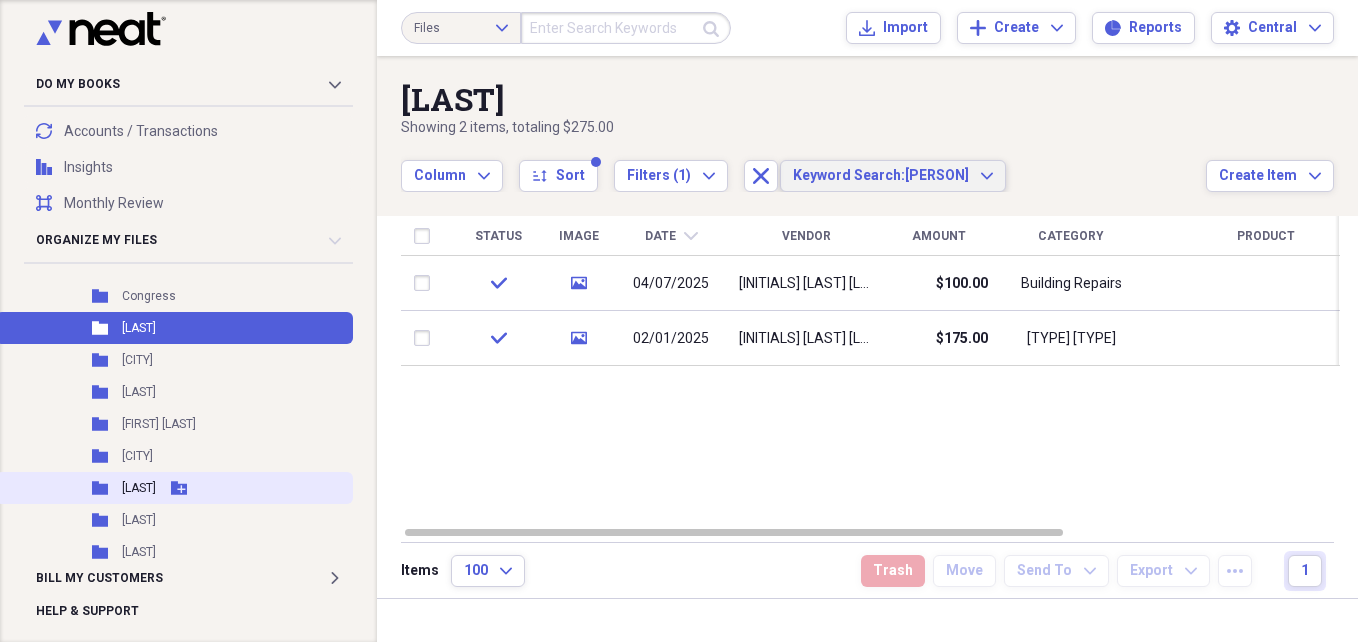 scroll, scrollTop: 700, scrollLeft: 0, axis: vertical 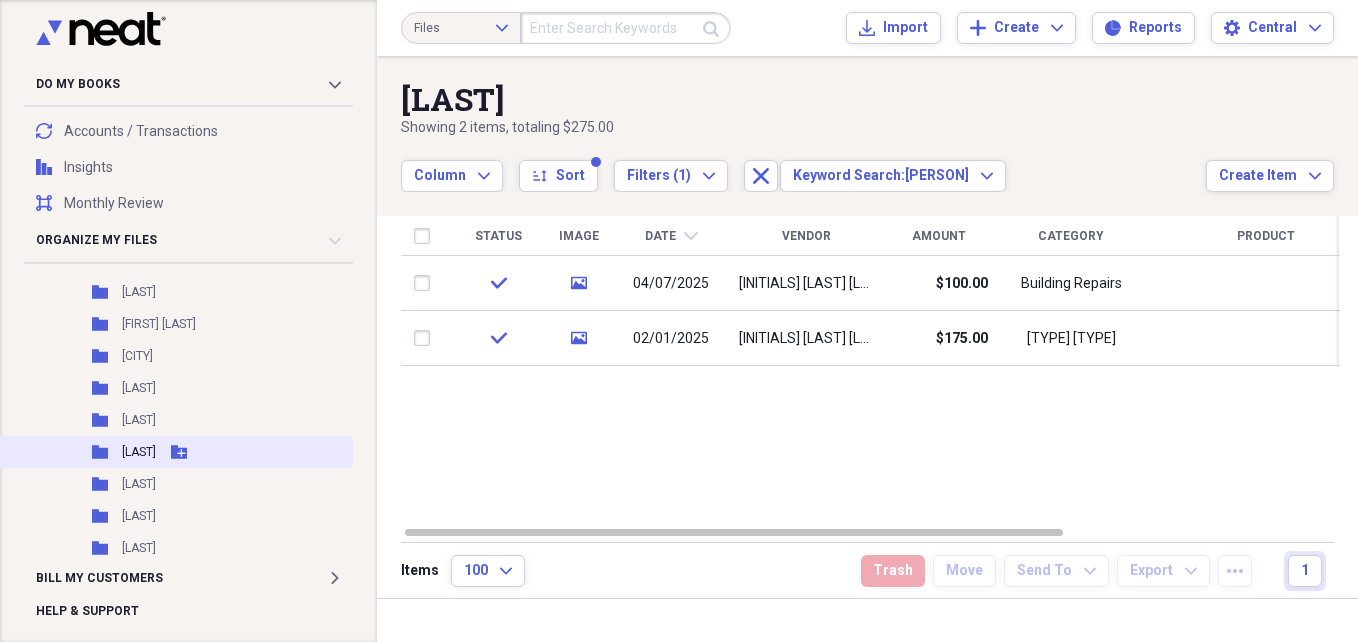 click on "Folder [LAST] Add Folder" at bounding box center (174, 452) 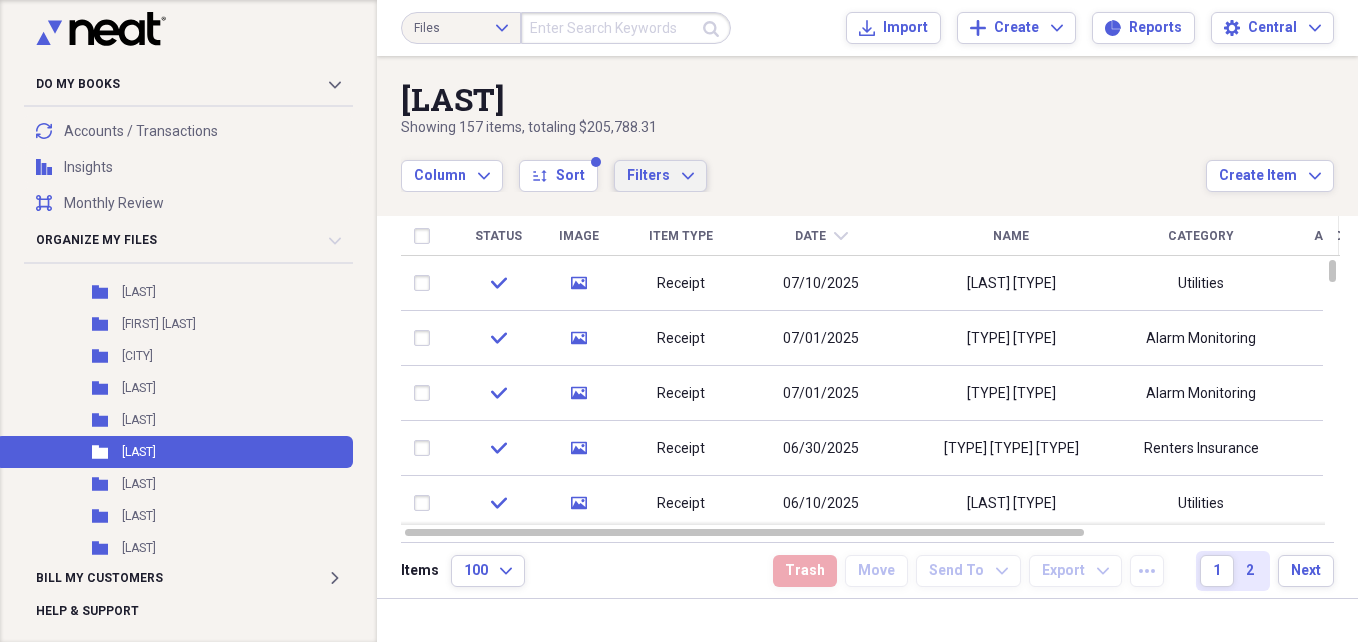 click on "Expand" 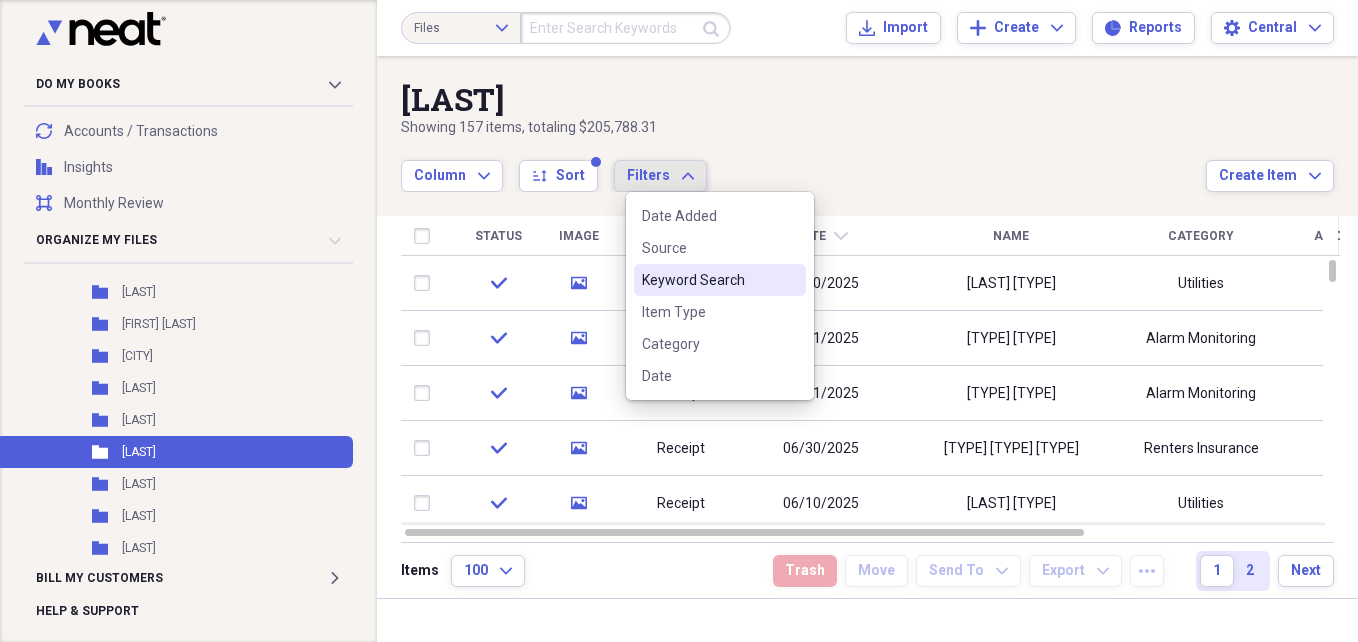 click on "Keyword Search" at bounding box center [708, 280] 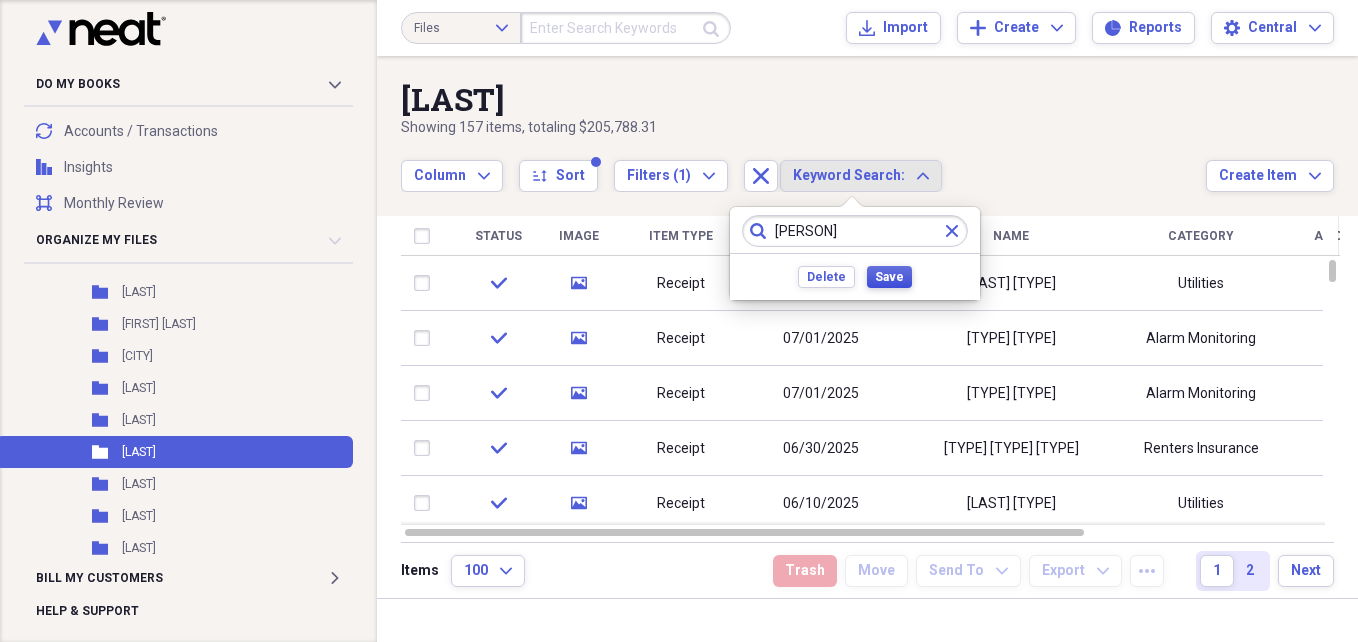 type on "[PERSON]" 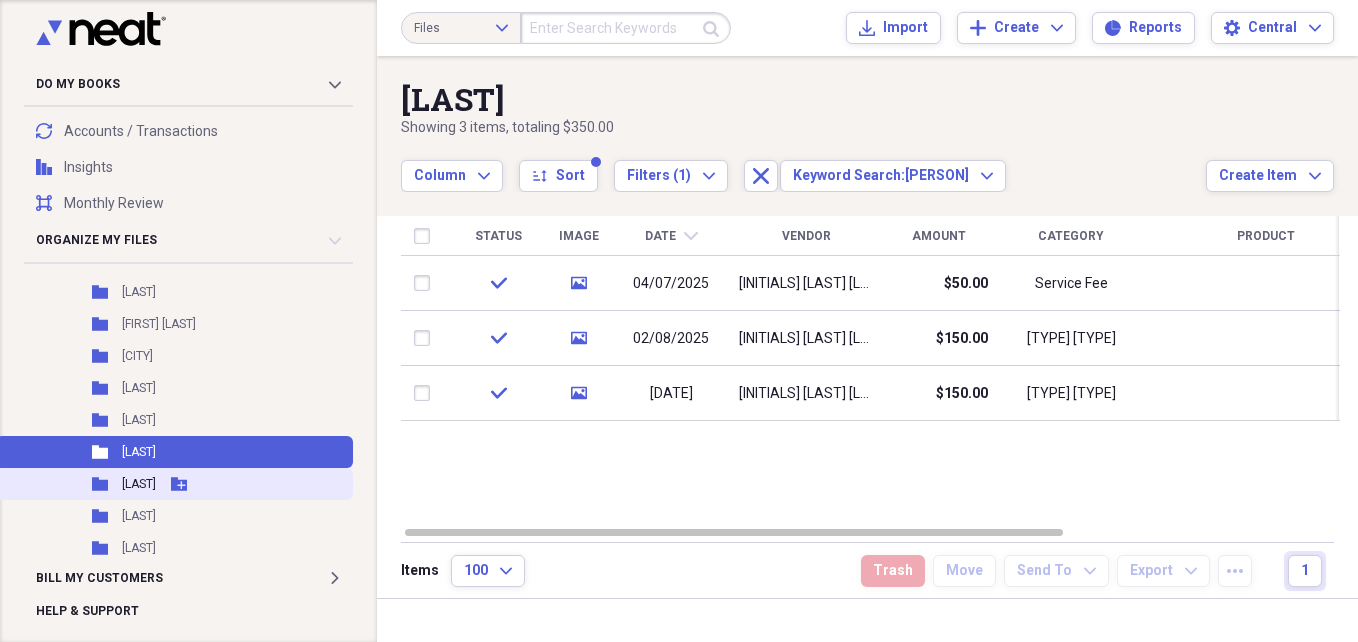 click on "[LAST]" at bounding box center [139, 484] 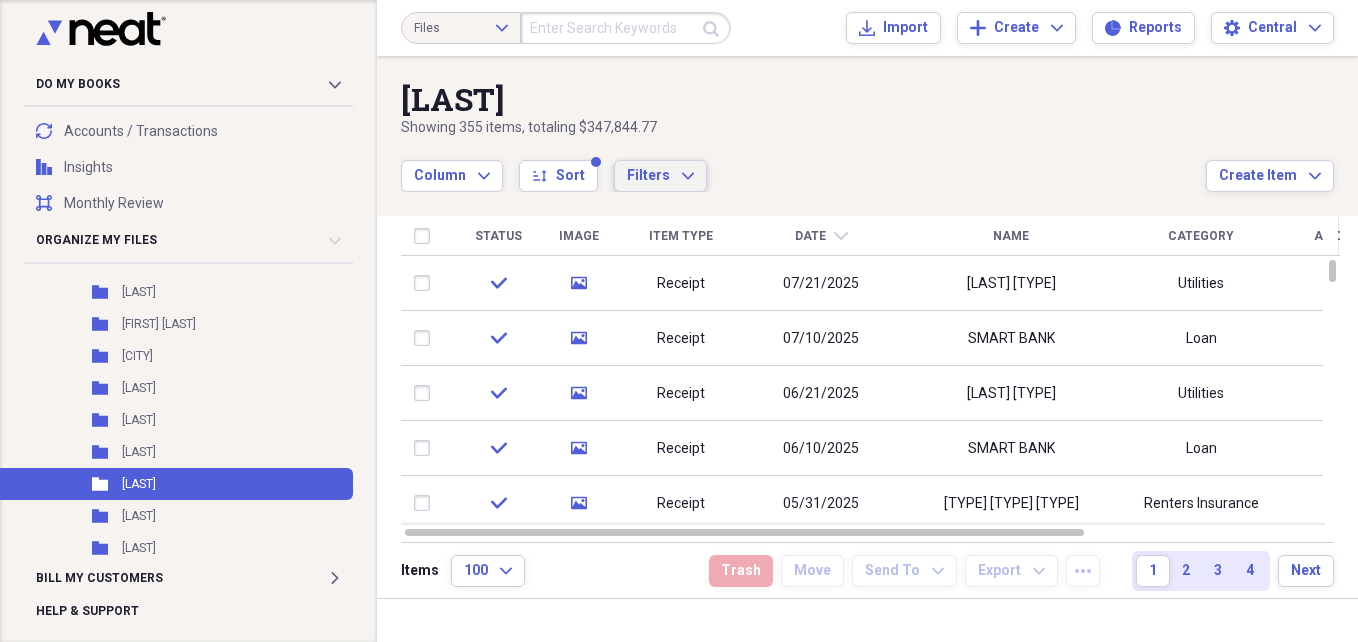 click on "Expand" 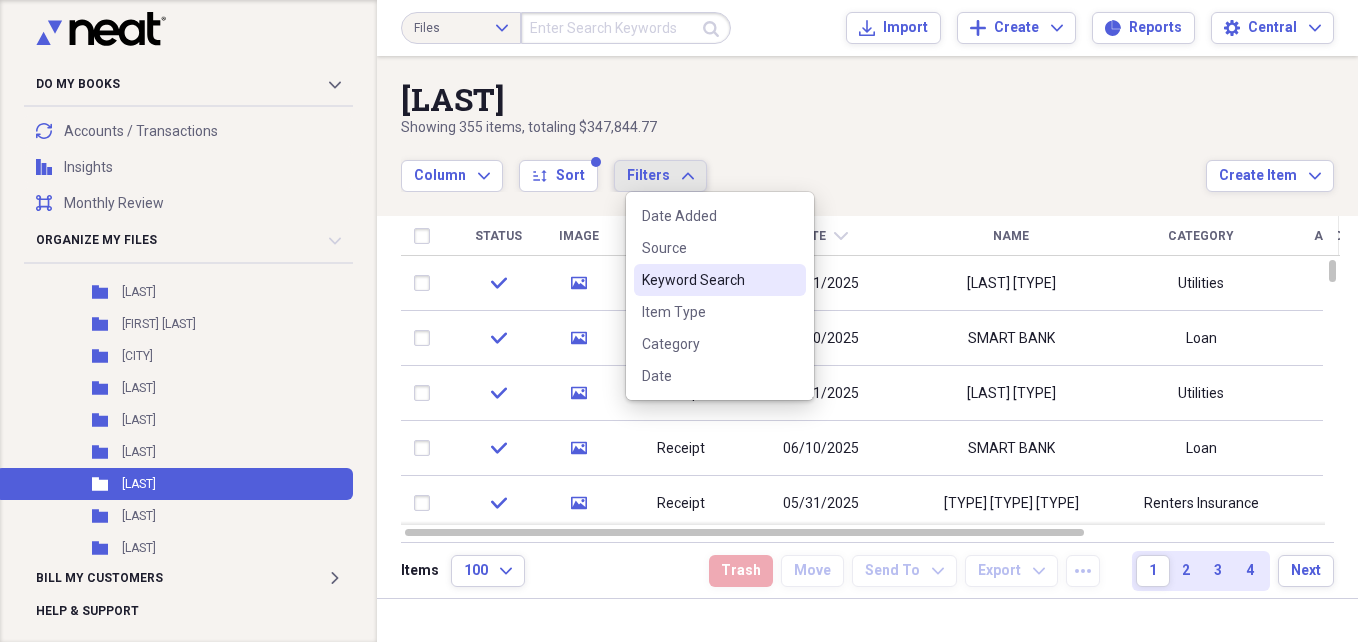 click on "Keyword Search" at bounding box center [720, 280] 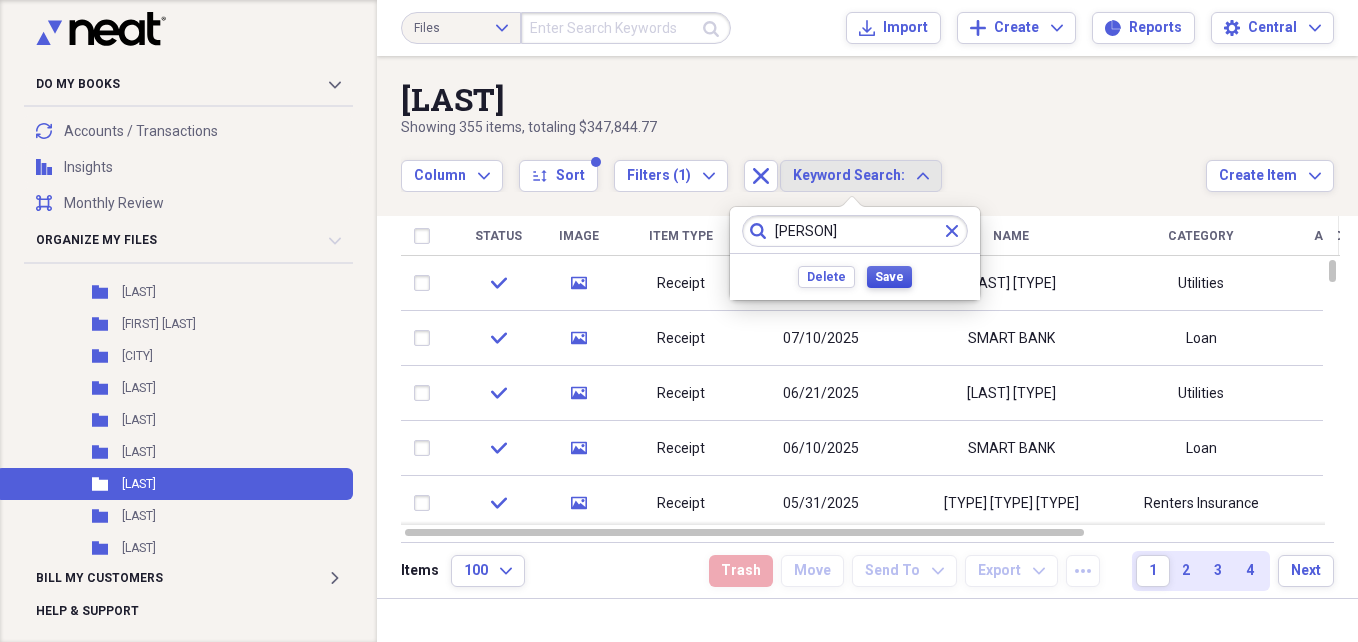 type on "[PERSON]" 